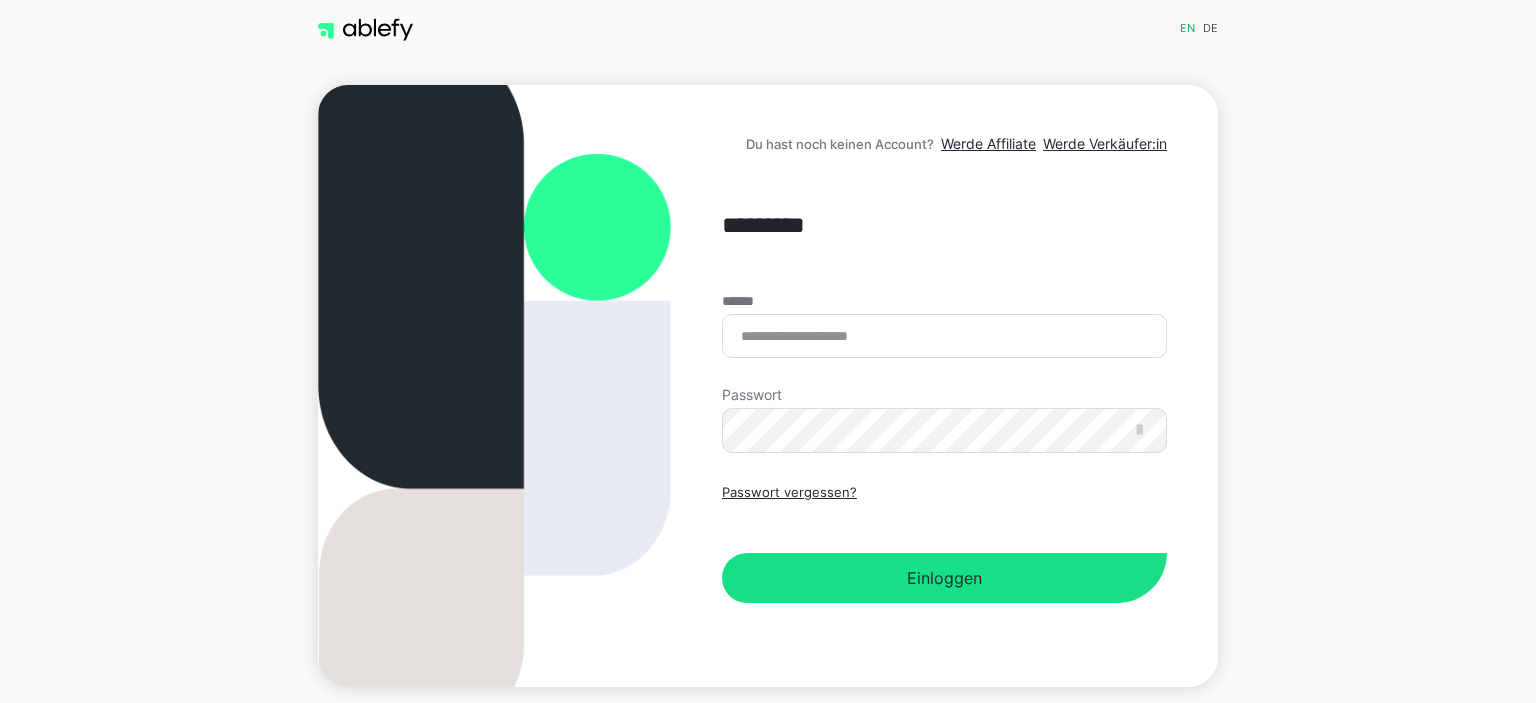 scroll, scrollTop: 0, scrollLeft: 0, axis: both 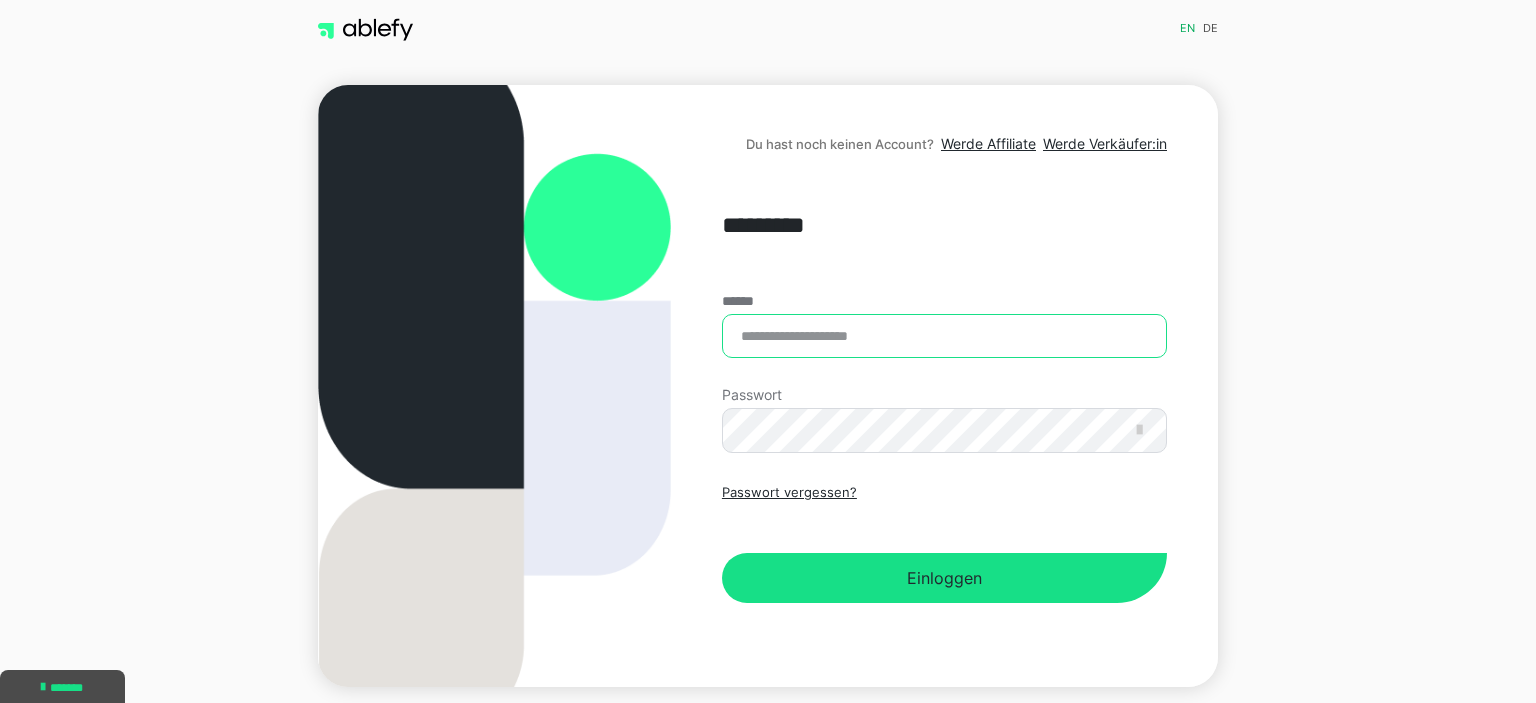 click on "******" at bounding box center [944, 336] 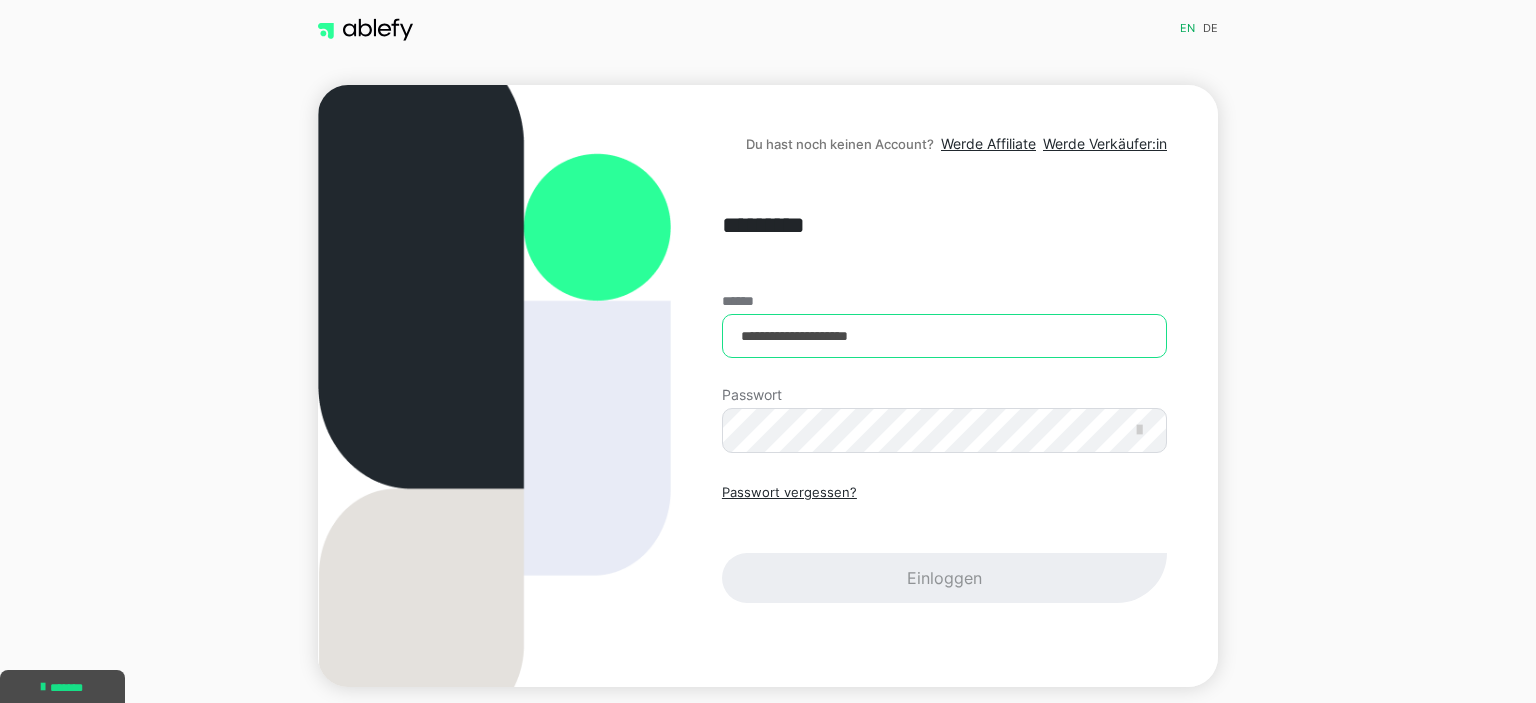 type on "**********" 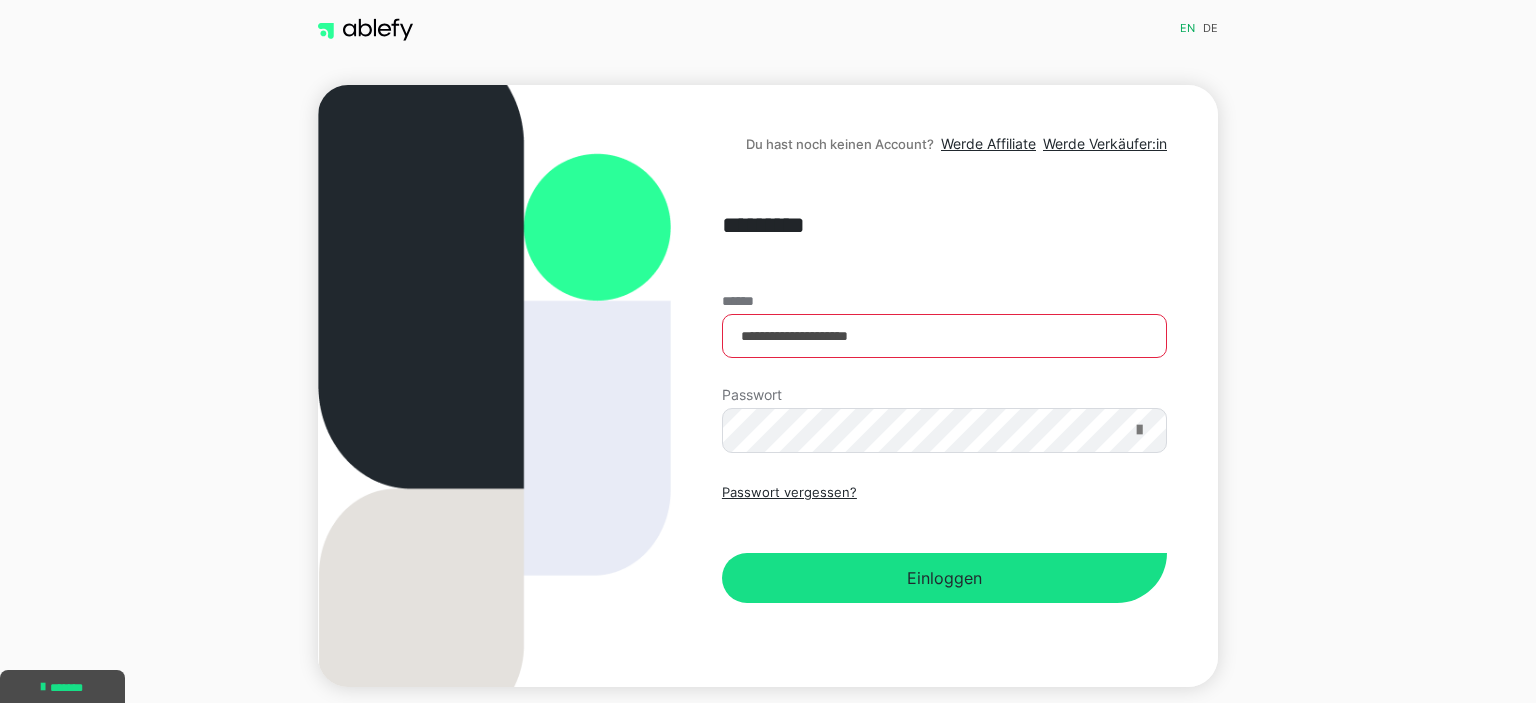 click at bounding box center [1139, 430] 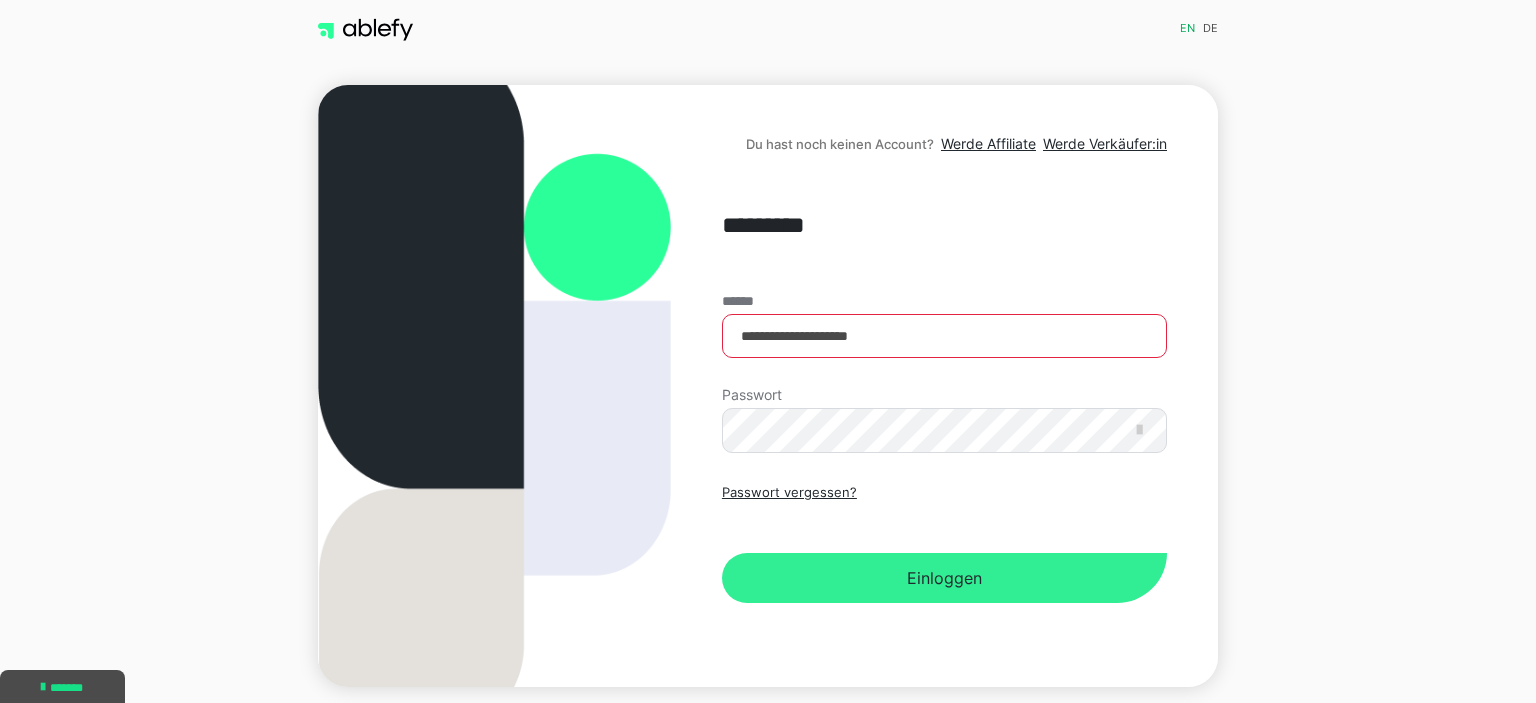 click on "Einloggen" at bounding box center (944, 578) 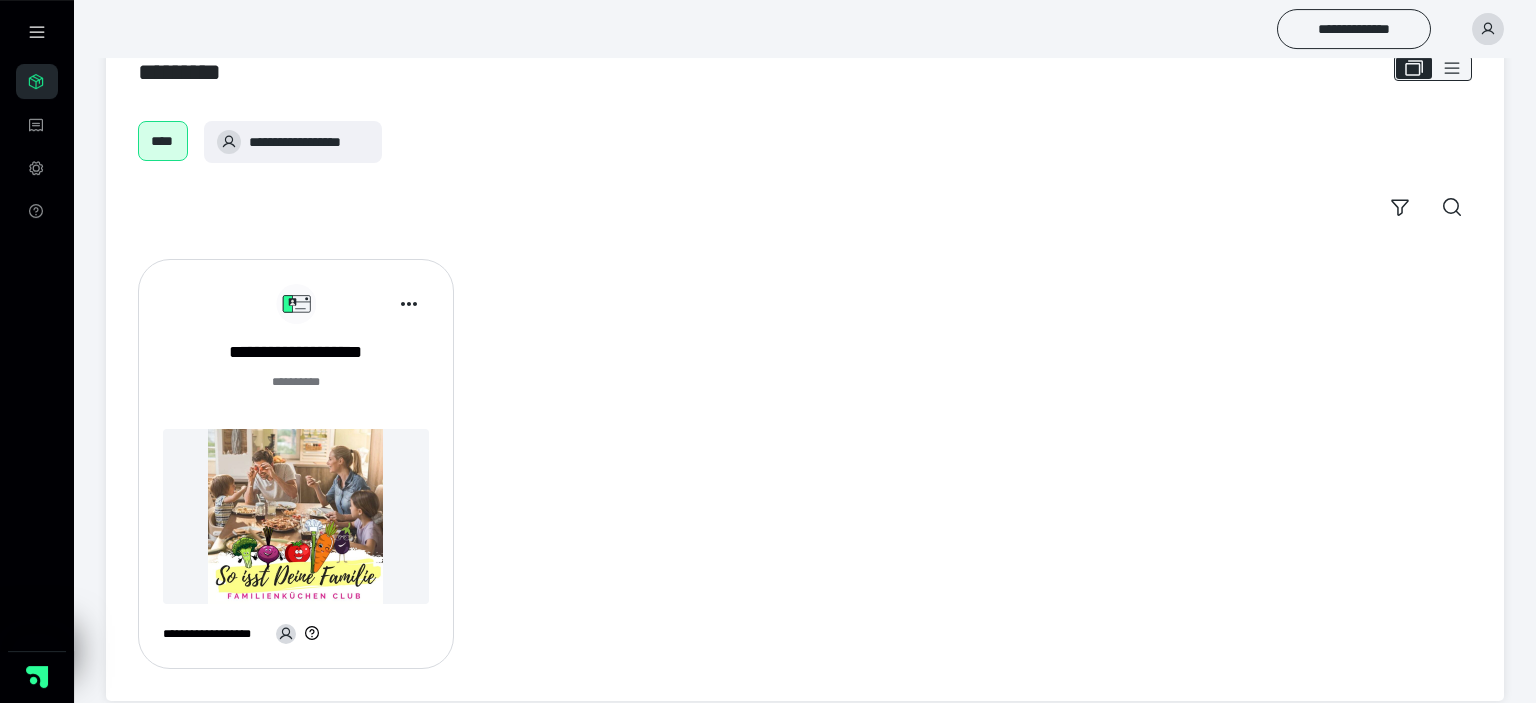 scroll, scrollTop: 77, scrollLeft: 0, axis: vertical 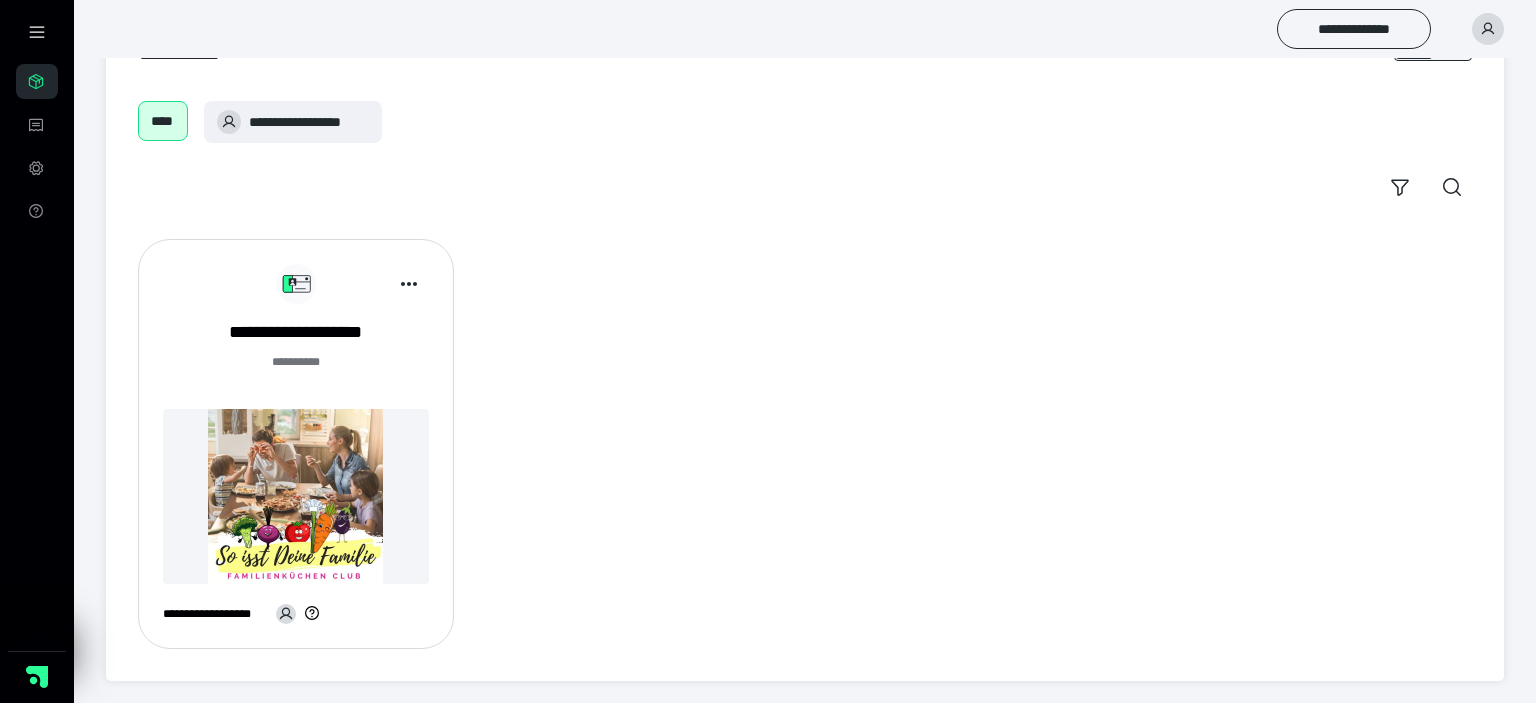 click at bounding box center (296, 496) 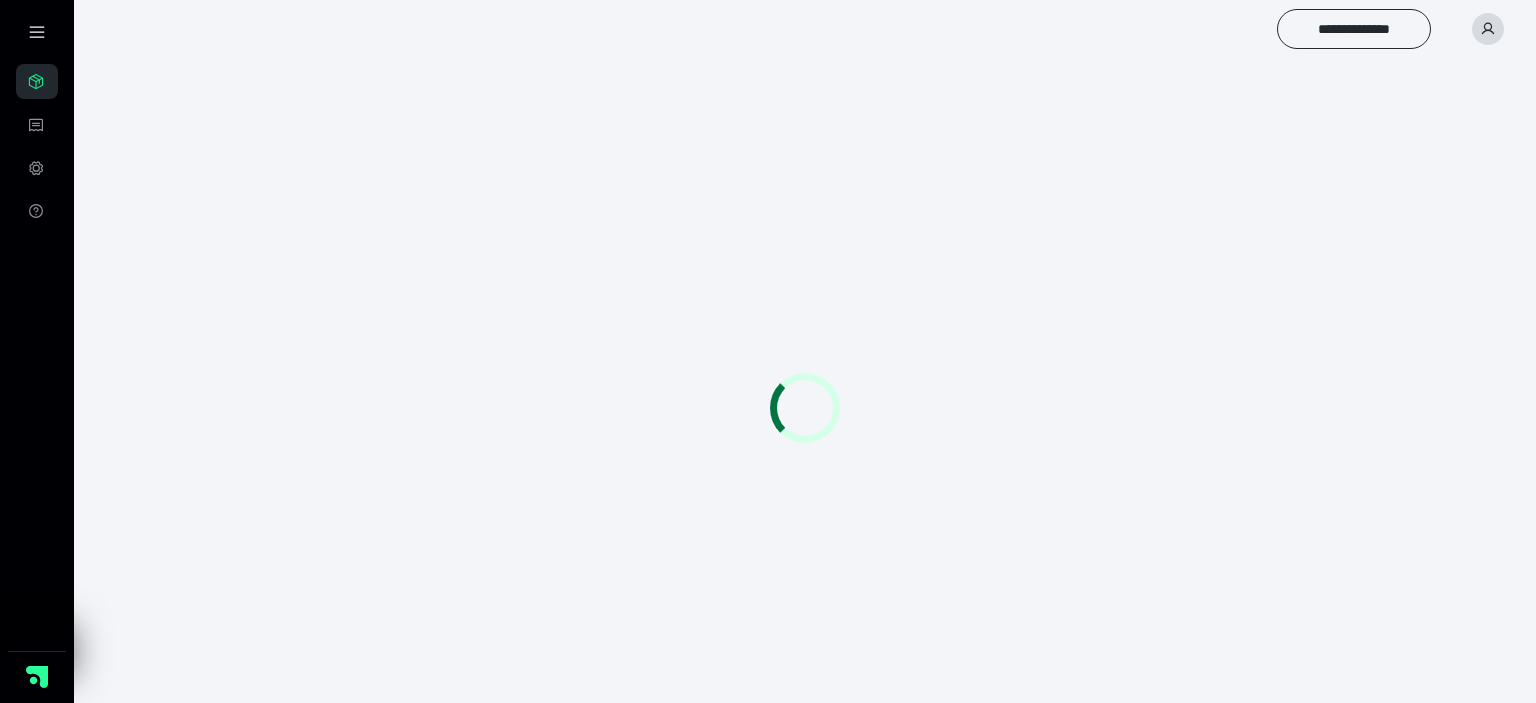 scroll, scrollTop: 0, scrollLeft: 0, axis: both 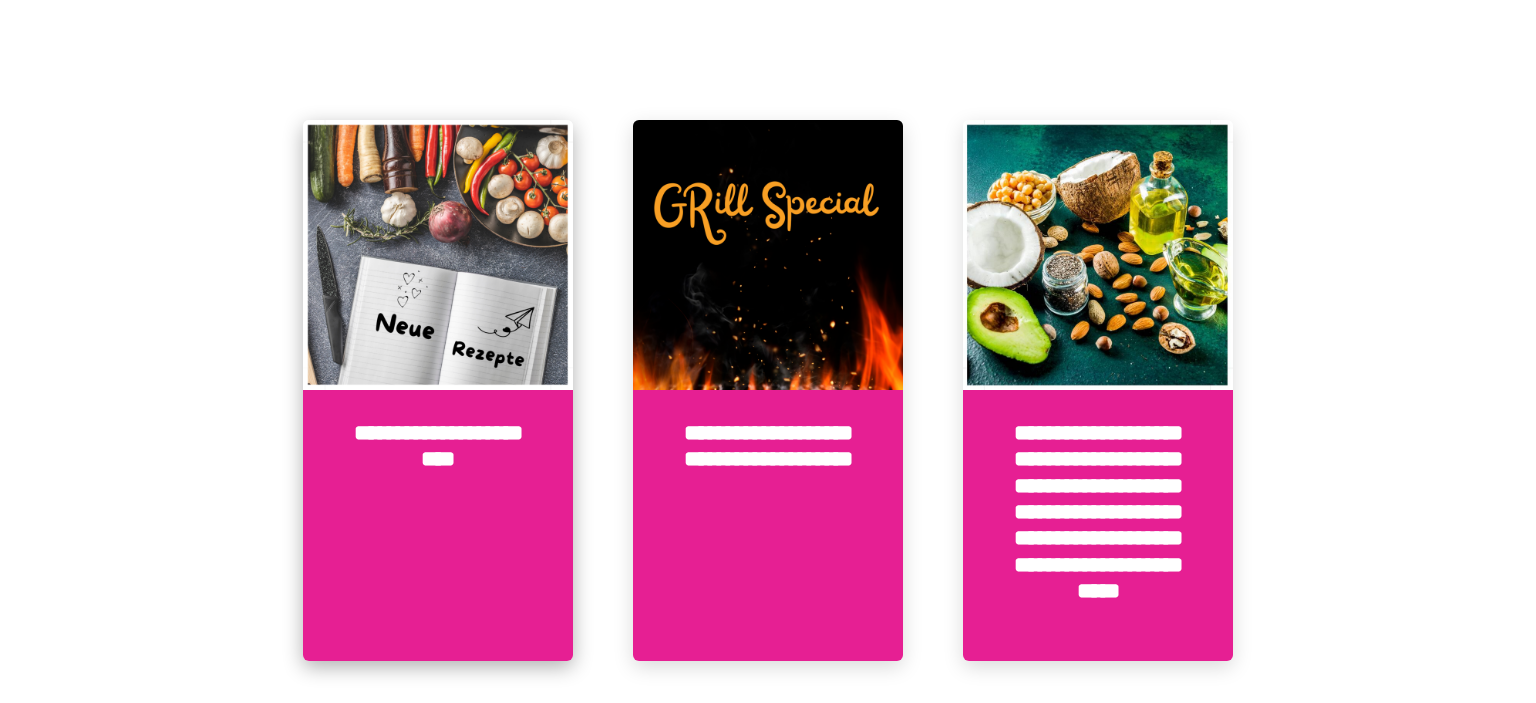 click on "**********" at bounding box center (438, 525) 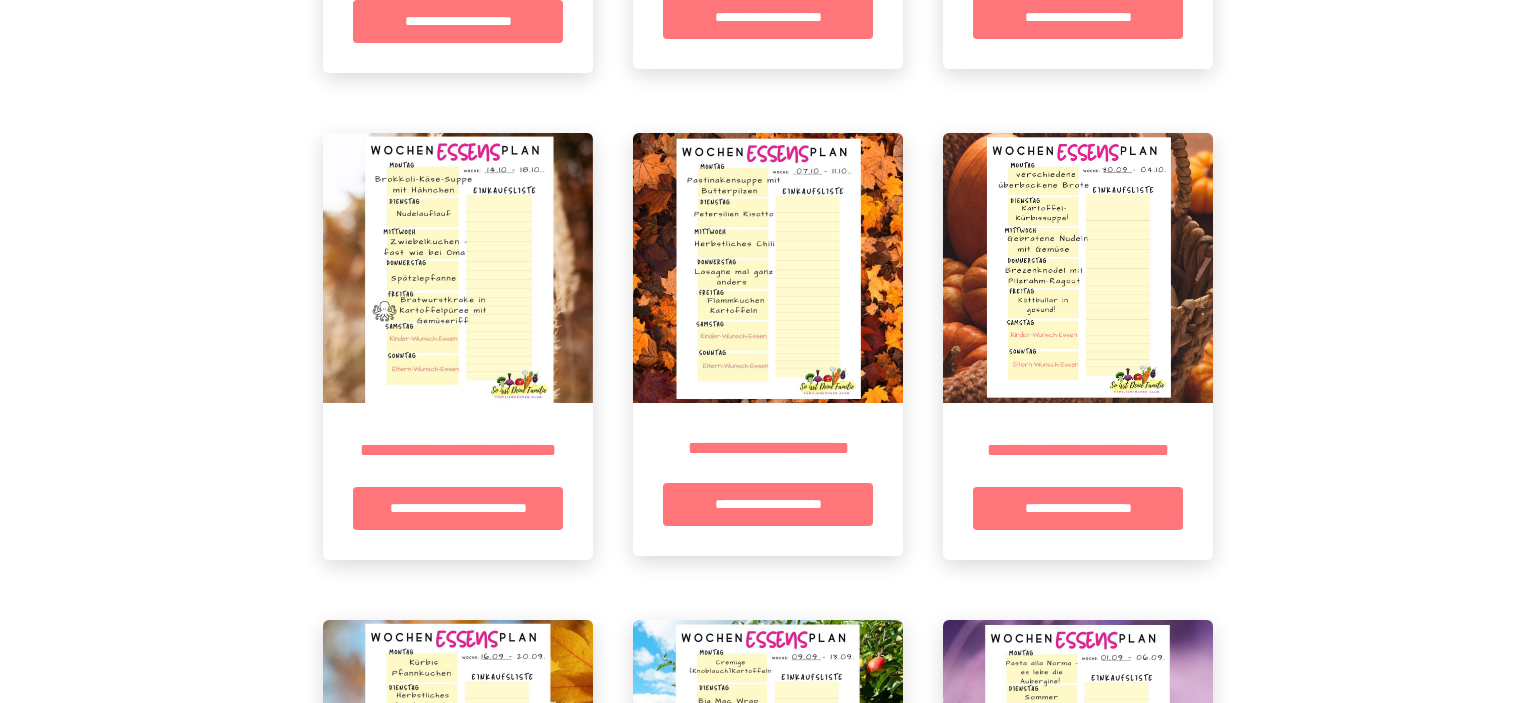 scroll, scrollTop: 7585, scrollLeft: 0, axis: vertical 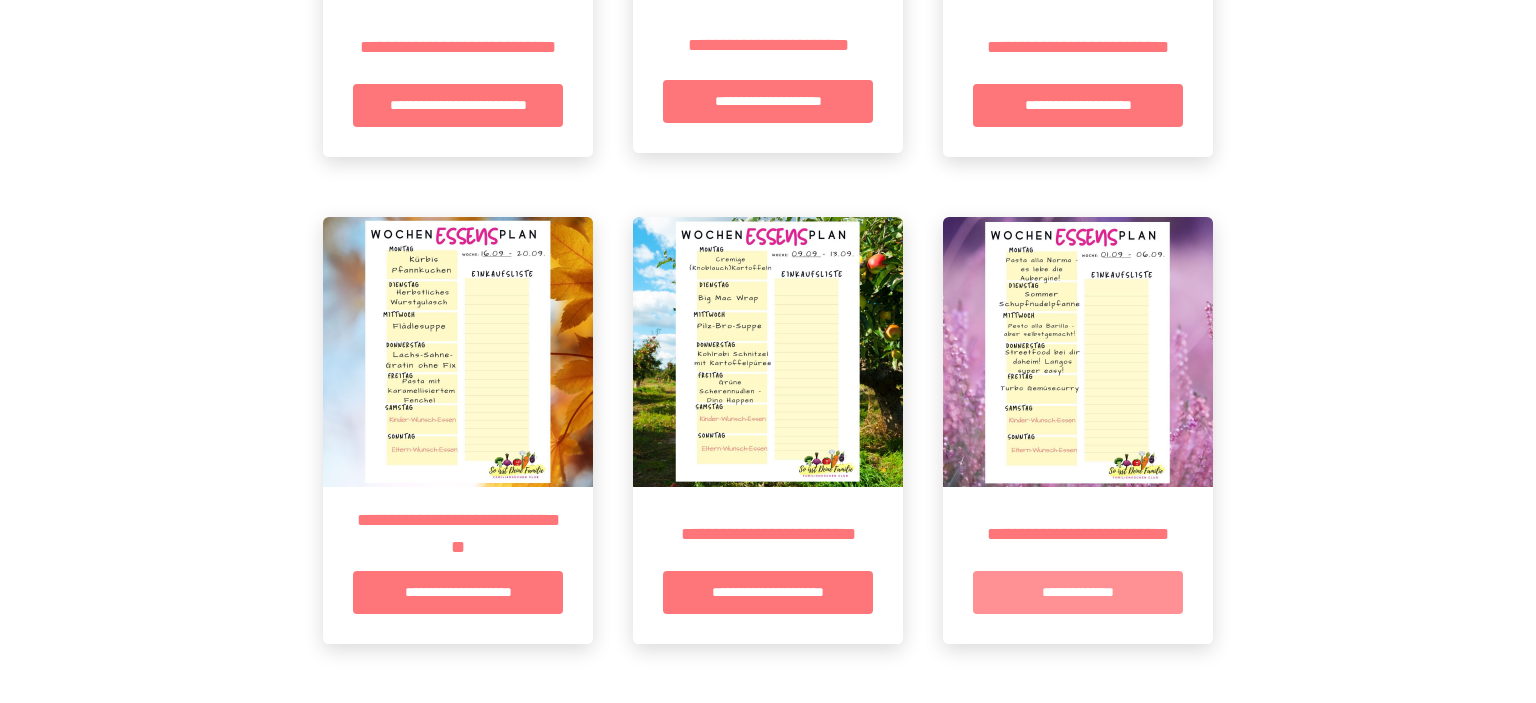 click on "**********" at bounding box center [1078, 592] 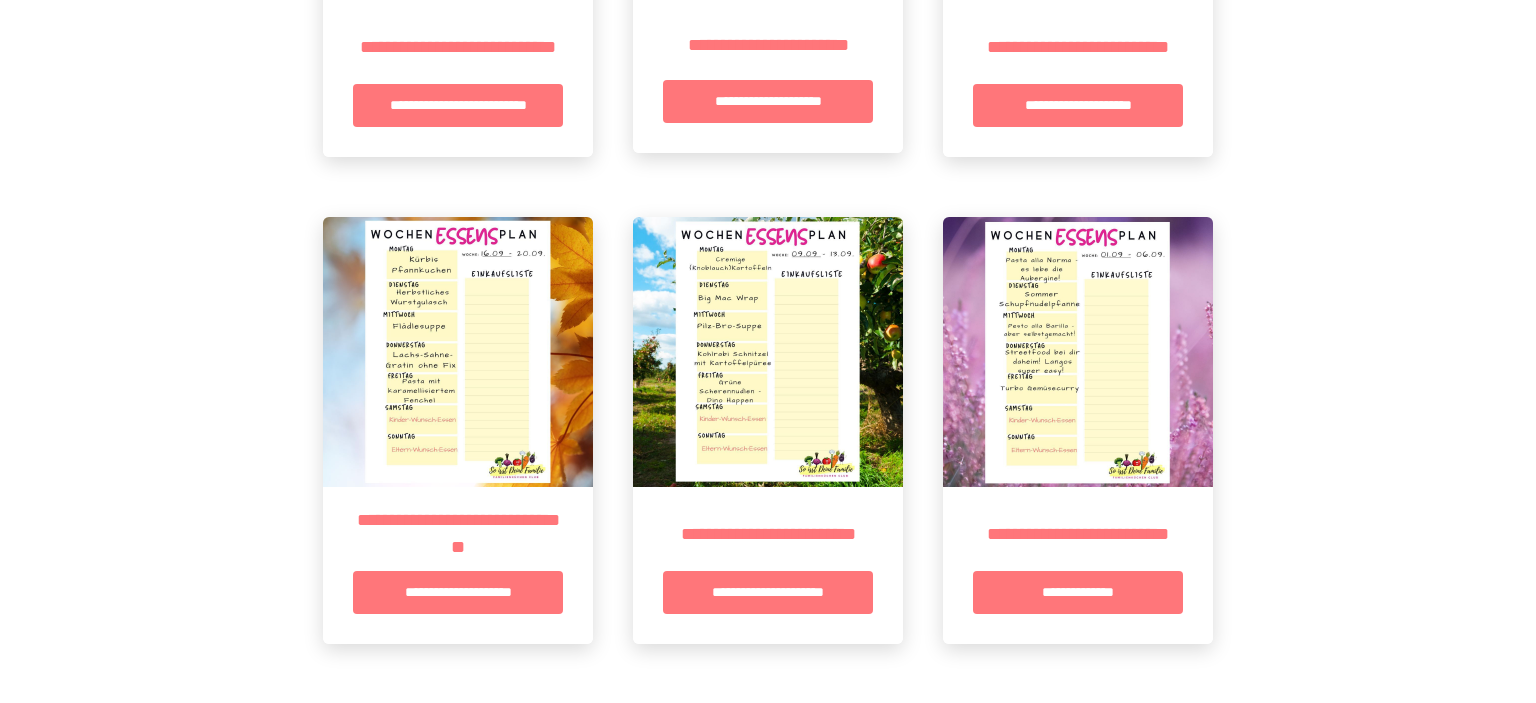 scroll, scrollTop: 0, scrollLeft: 0, axis: both 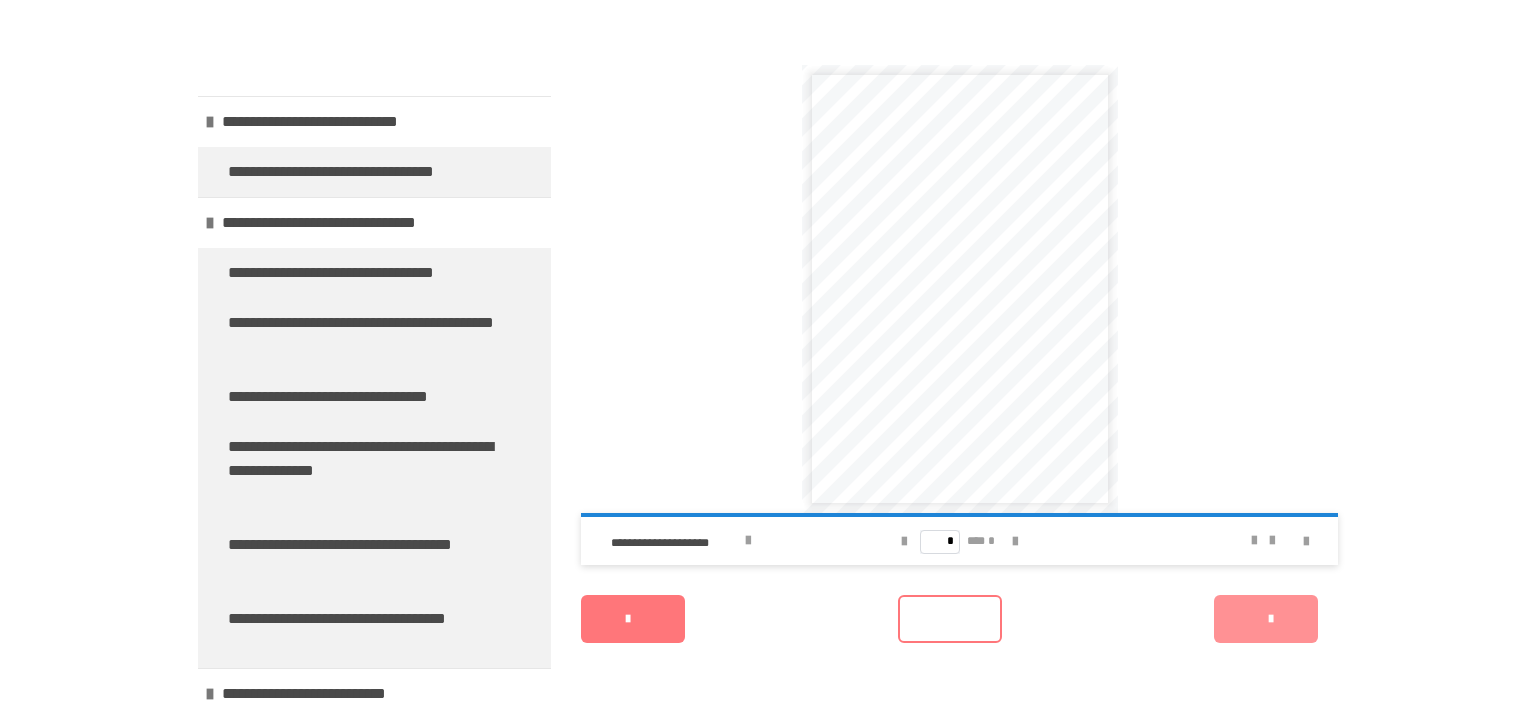 click on "*******" at bounding box center [1266, 619] 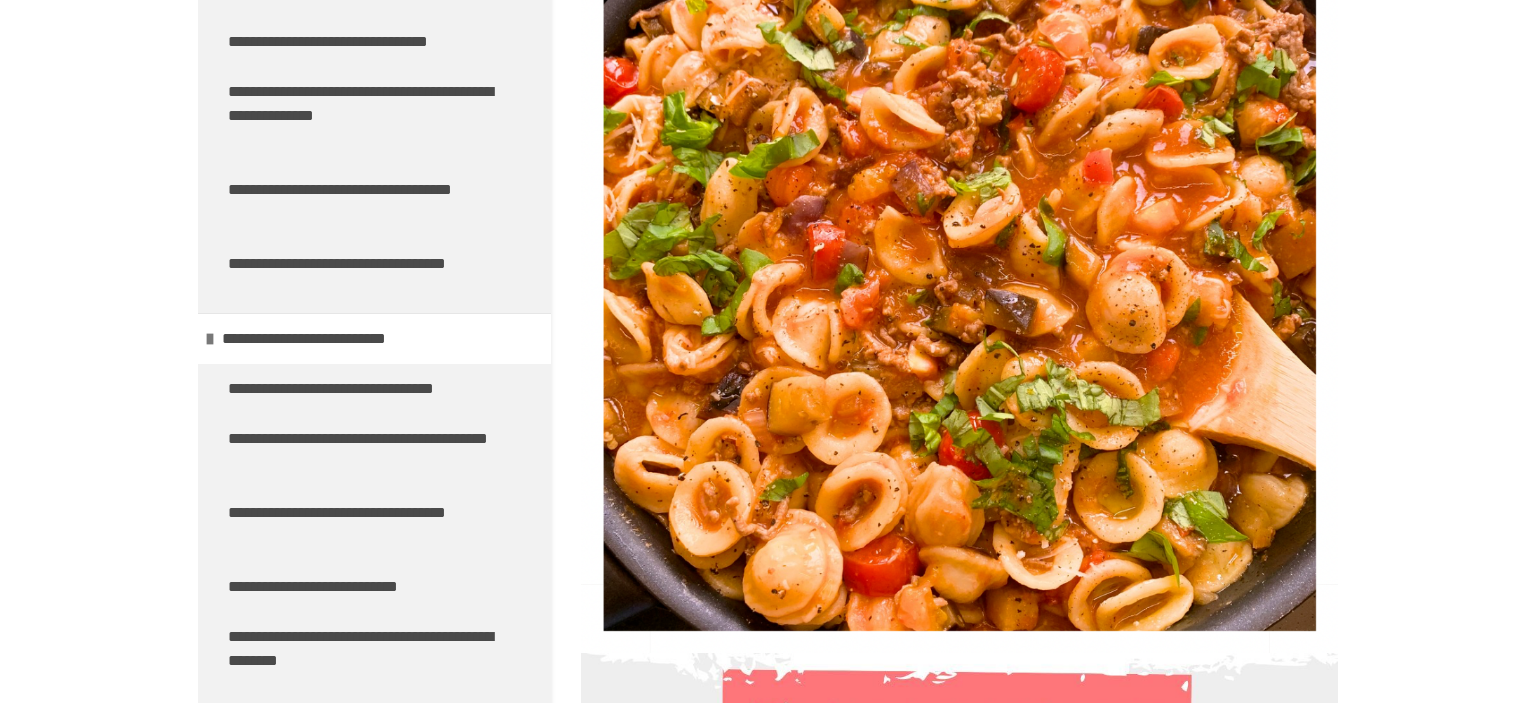 scroll, scrollTop: 0, scrollLeft: 0, axis: both 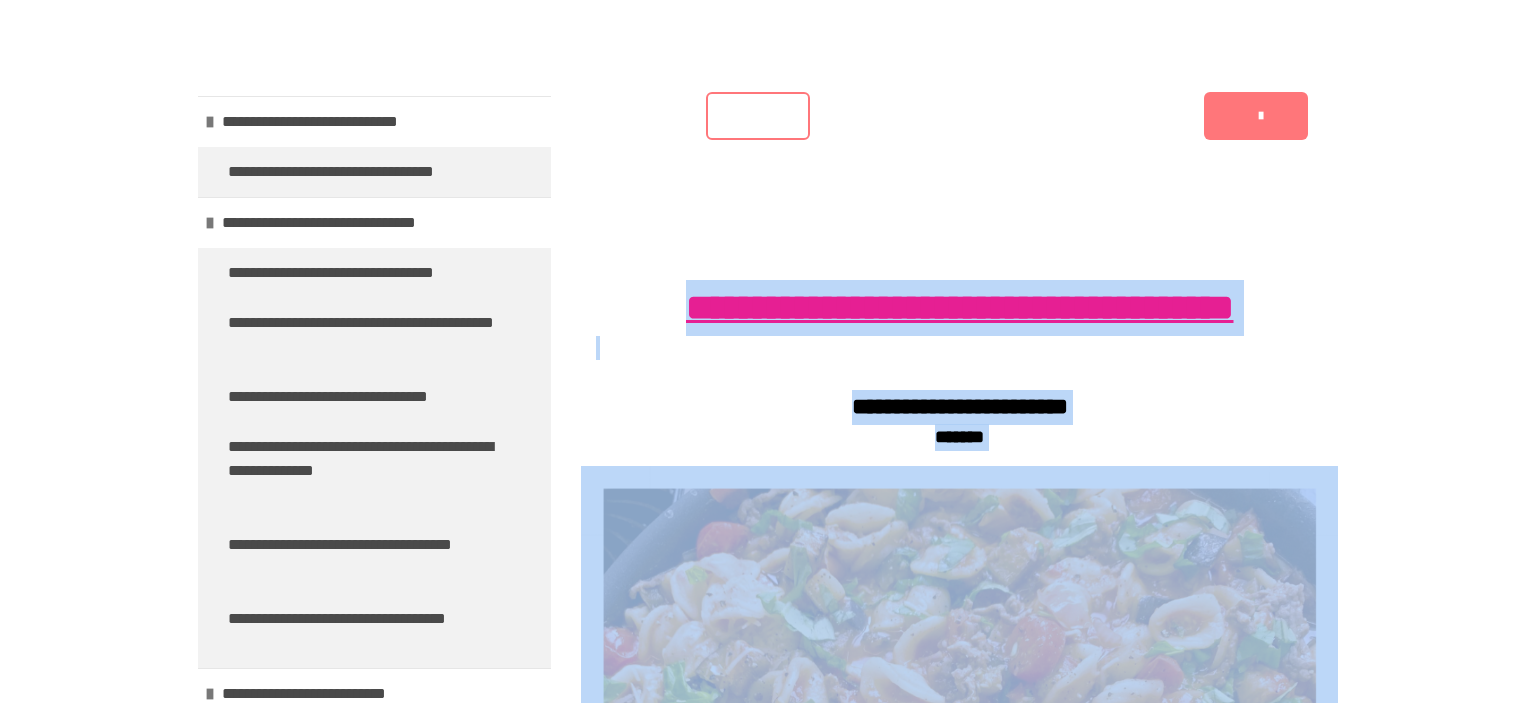 drag, startPoint x: 639, startPoint y: 455, endPoint x: 1125, endPoint y: 277, distance: 517.5712 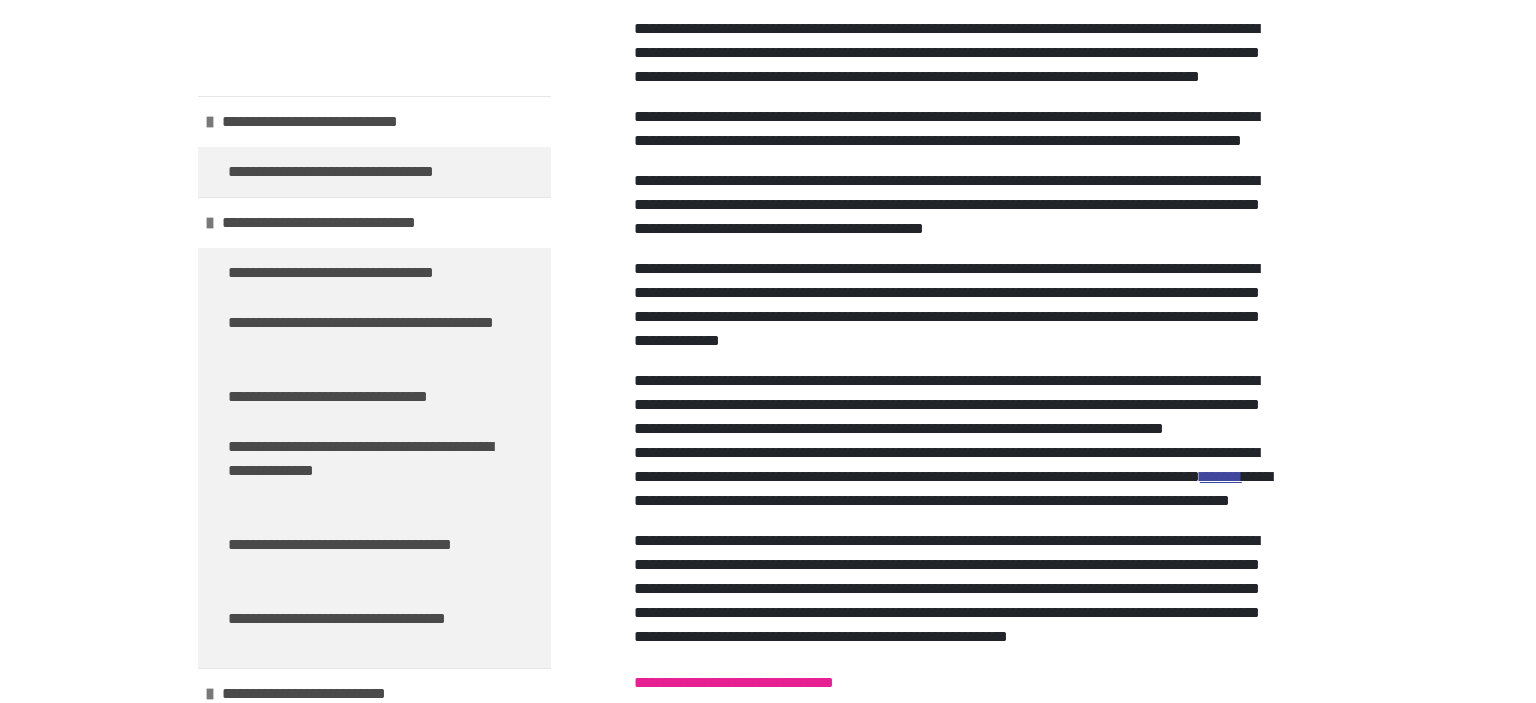 scroll, scrollTop: 6149, scrollLeft: 0, axis: vertical 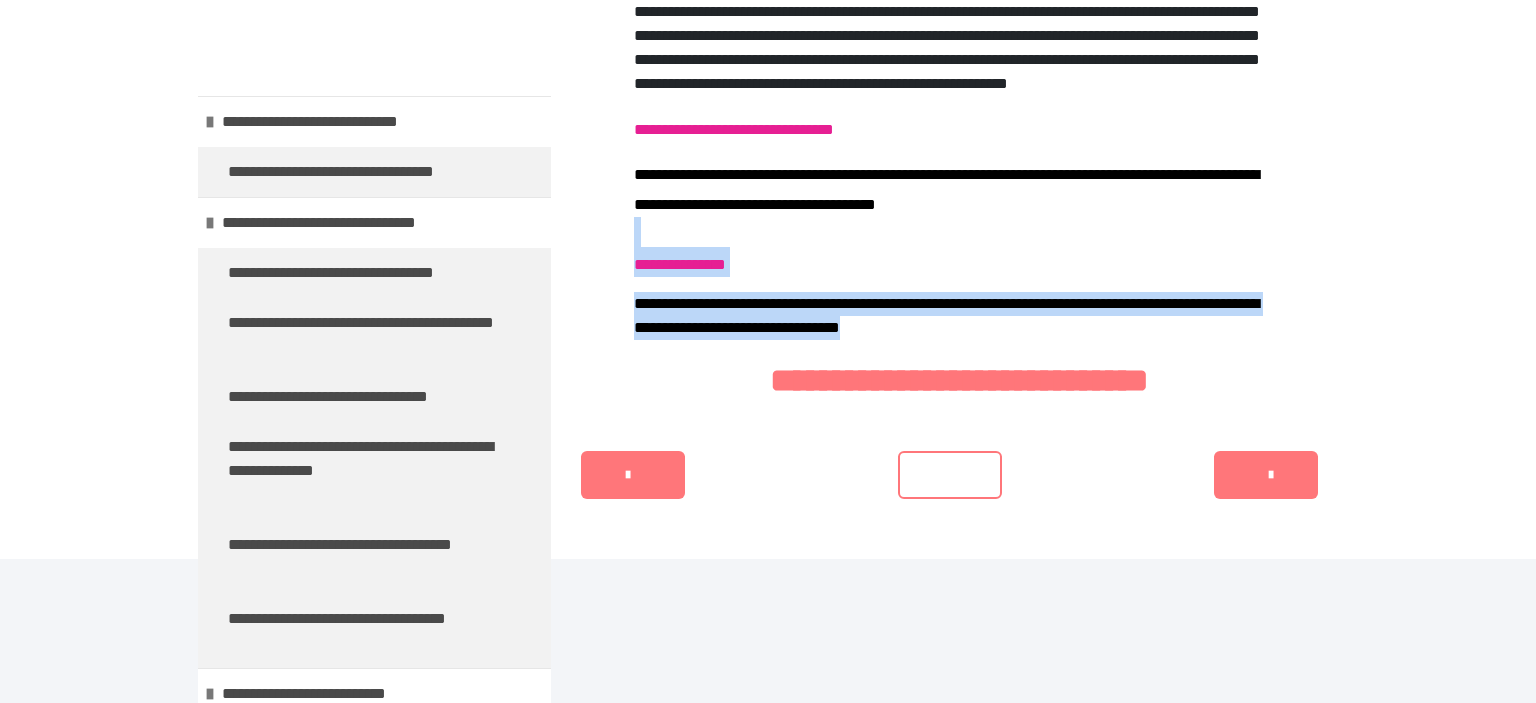 drag, startPoint x: 1032, startPoint y: 470, endPoint x: 891, endPoint y: 362, distance: 177.60912 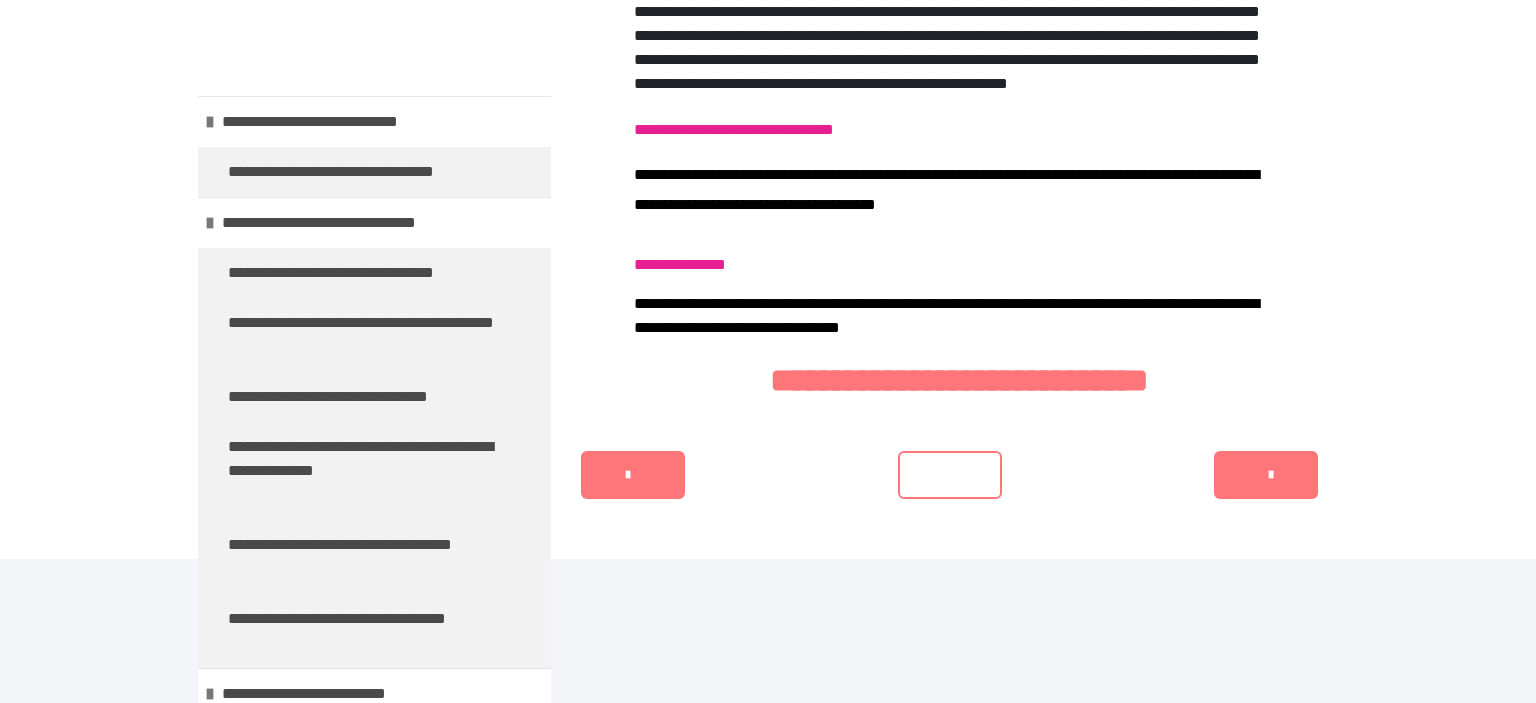 click on "**********" at bounding box center [959, 380] 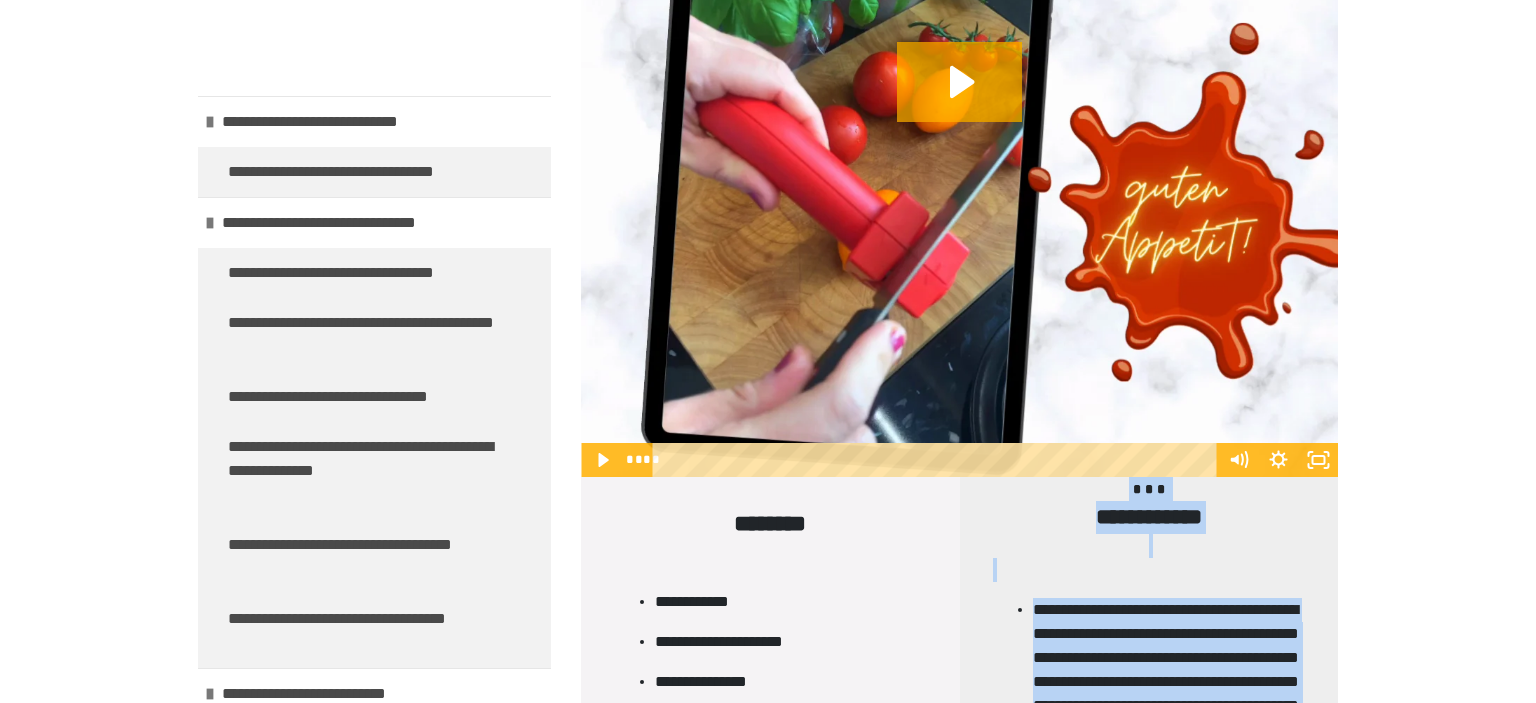 scroll, scrollTop: 2348, scrollLeft: 0, axis: vertical 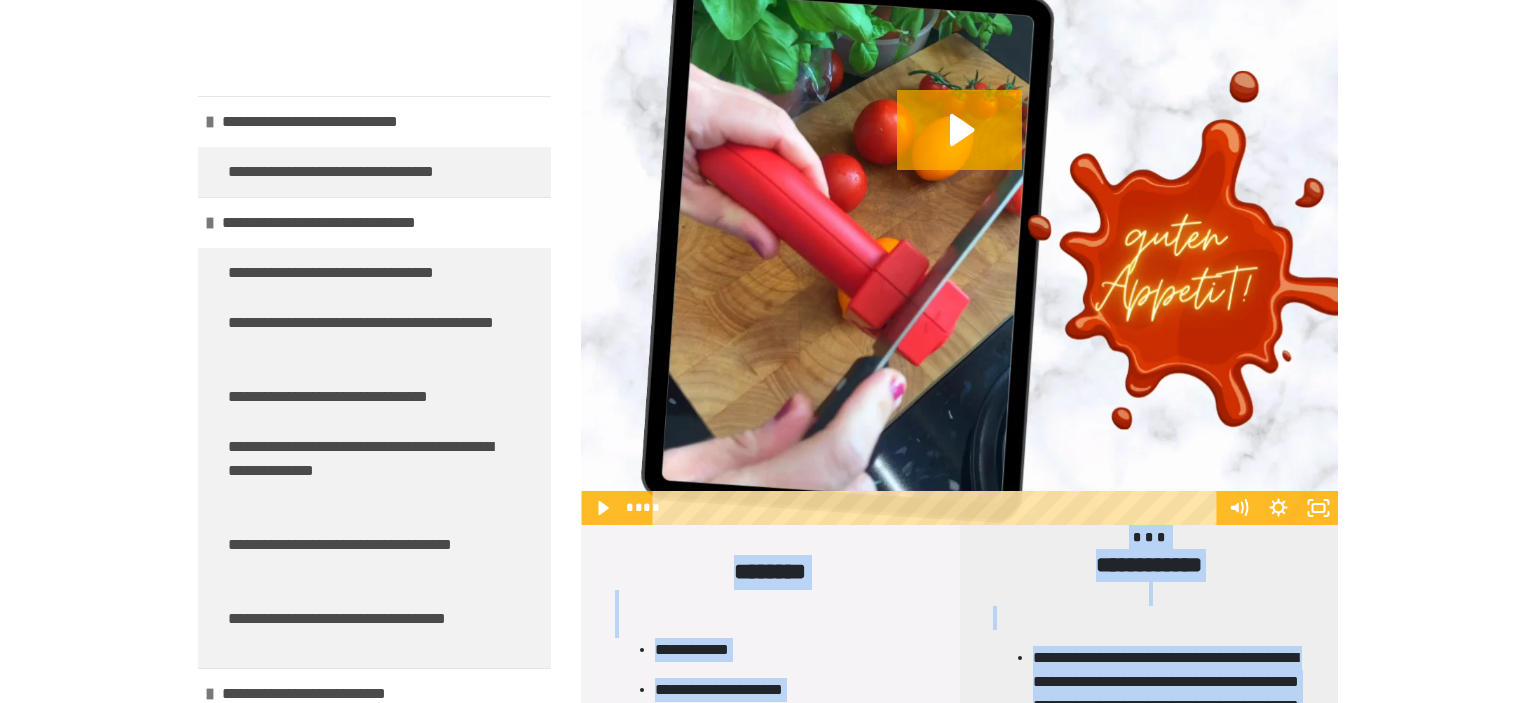 drag, startPoint x: 1178, startPoint y: 503, endPoint x: 663, endPoint y: 561, distance: 518.25574 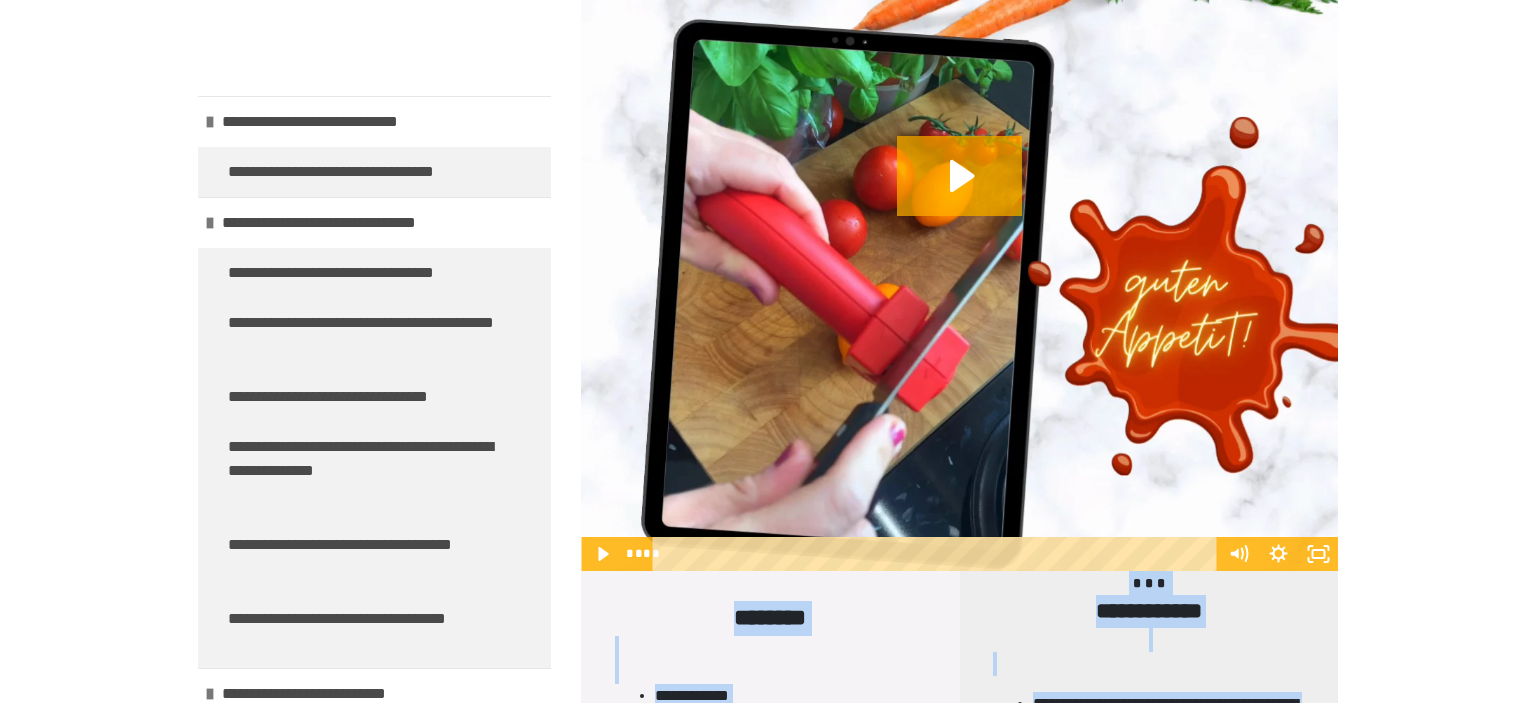 scroll, scrollTop: 2453, scrollLeft: 0, axis: vertical 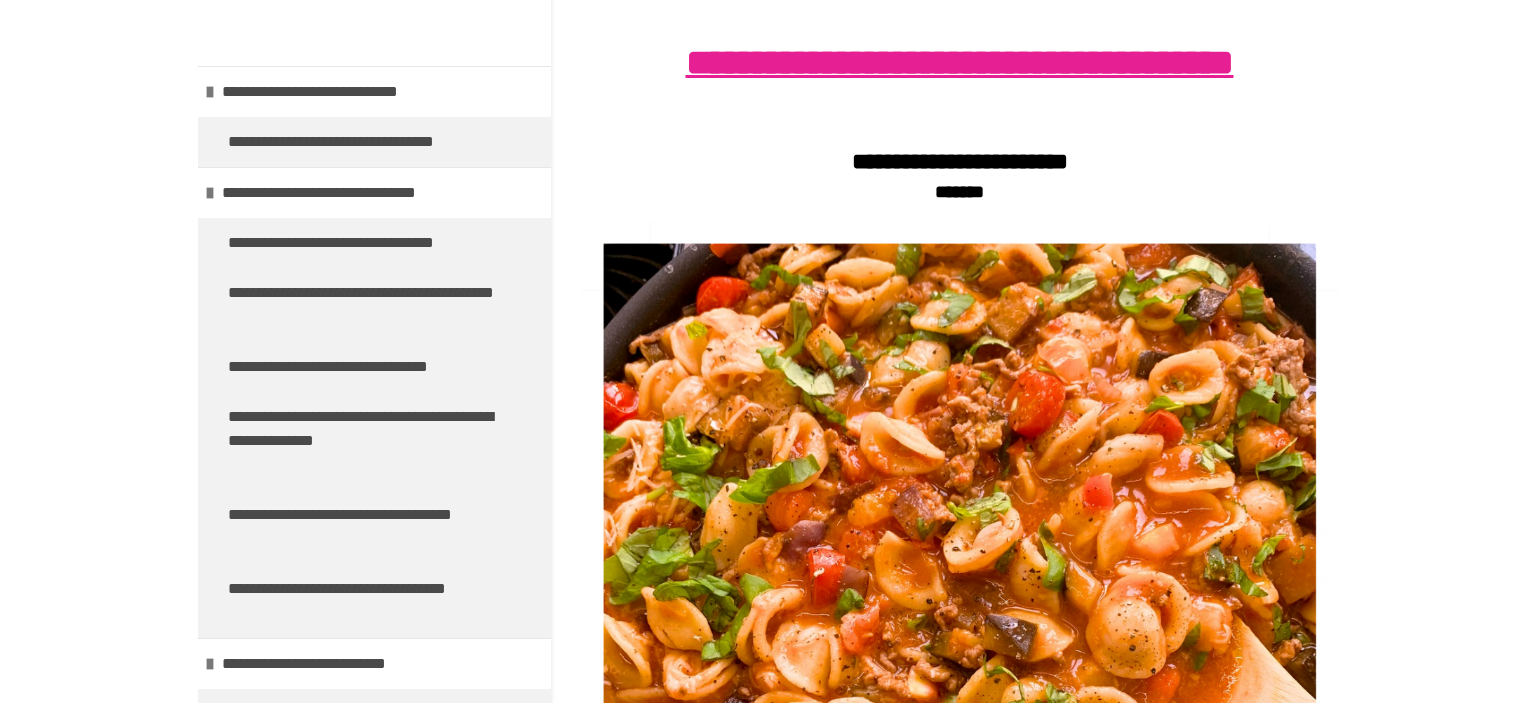 click on "**********" at bounding box center (959, 3104) 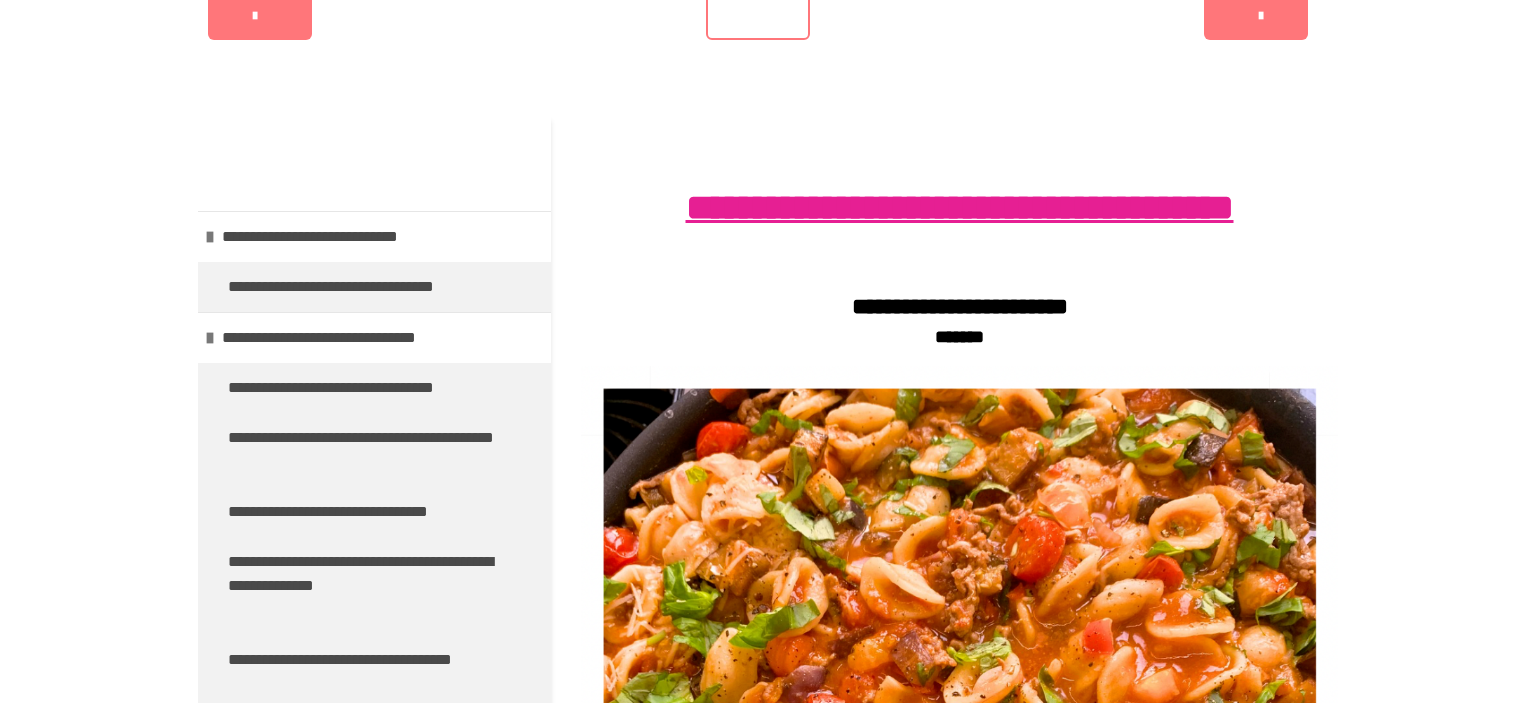 click on "**********" at bounding box center [959, 220] 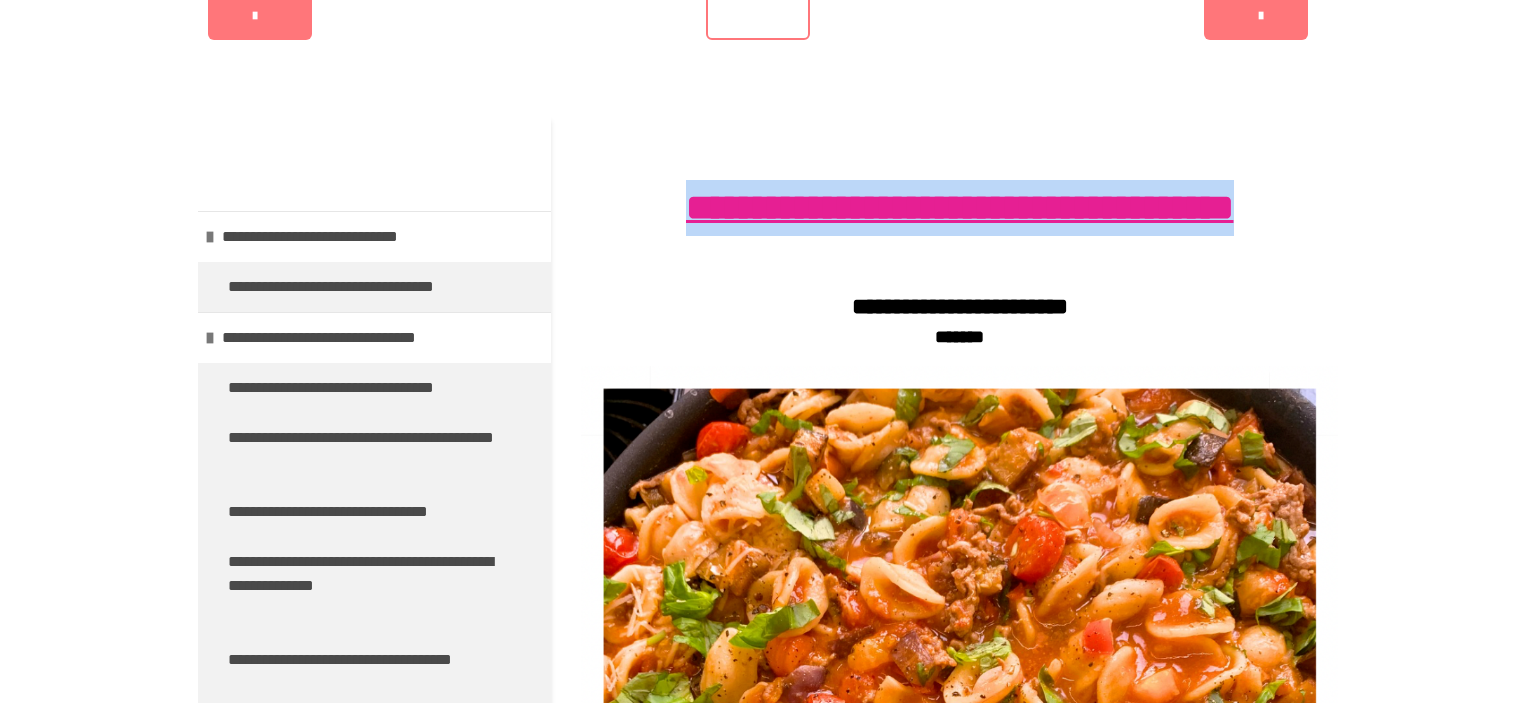 drag, startPoint x: 1260, startPoint y: 217, endPoint x: 659, endPoint y: 207, distance: 601.0832 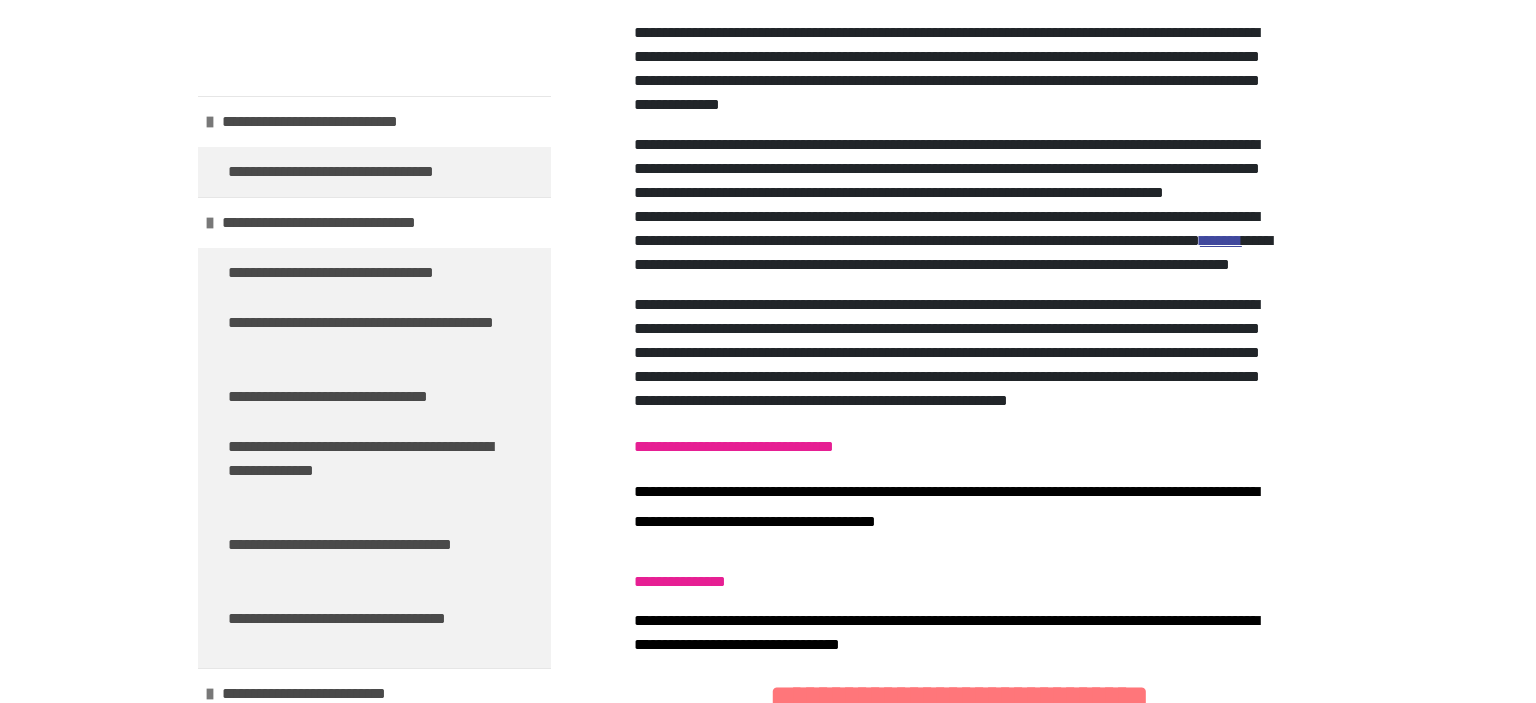 scroll, scrollTop: 6149, scrollLeft: 0, axis: vertical 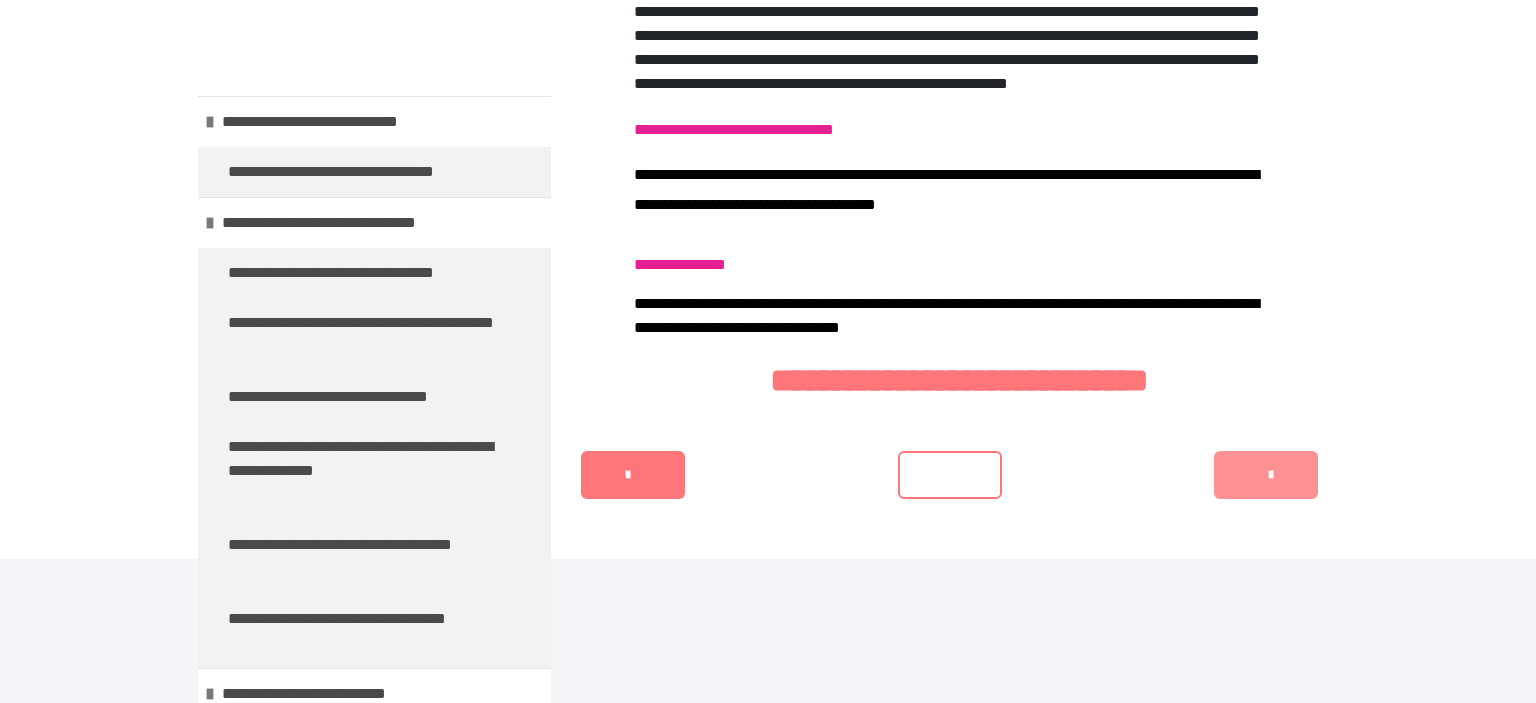 click on "*******" at bounding box center (1266, 475) 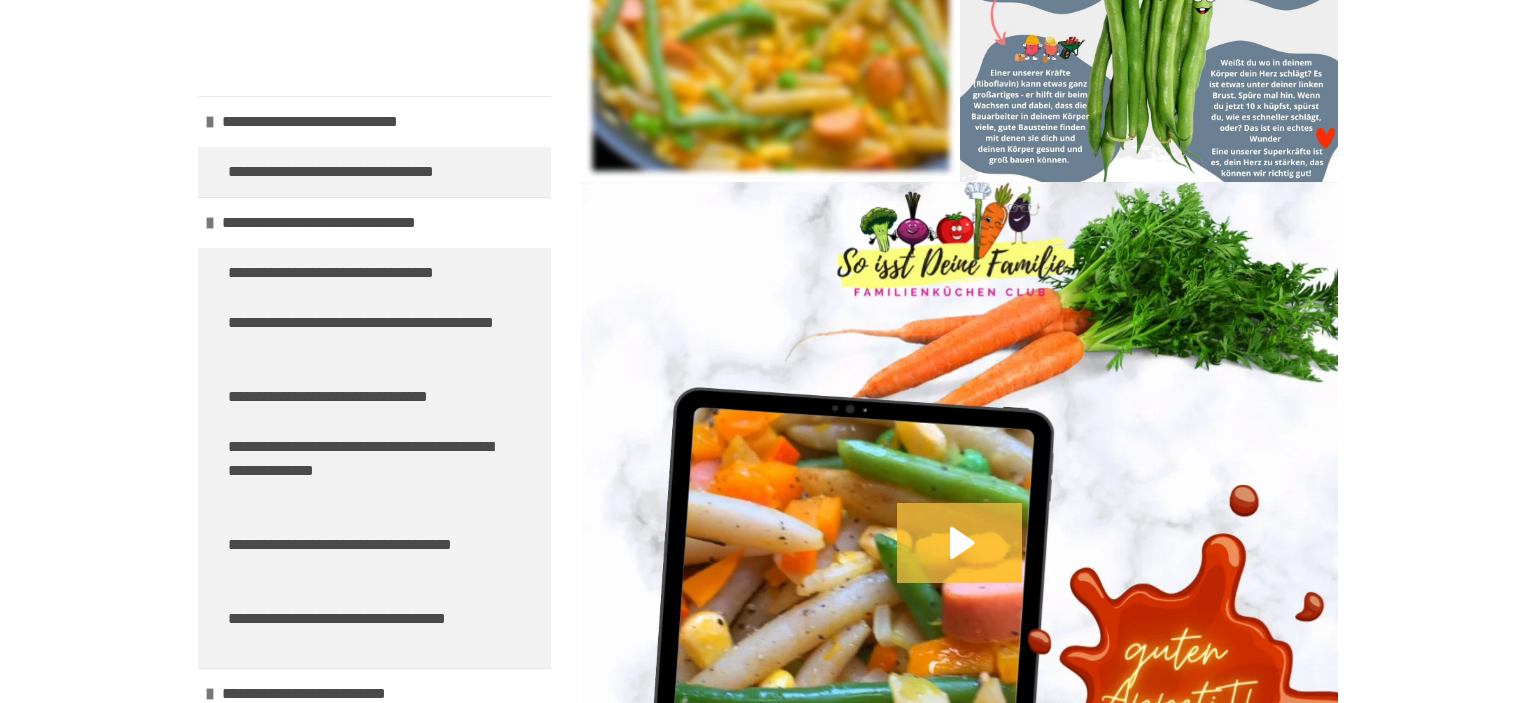 scroll, scrollTop: 428, scrollLeft: 0, axis: vertical 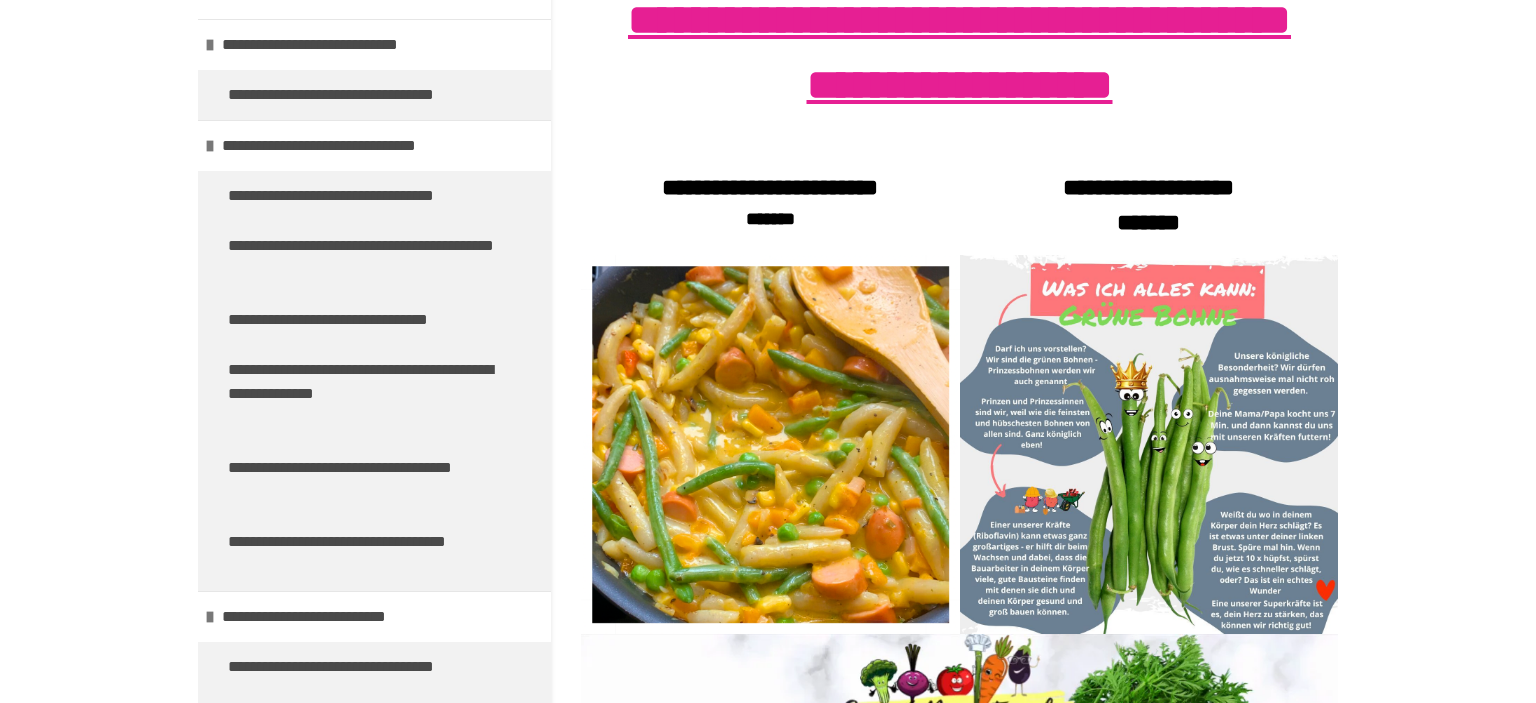 click on "**********" at bounding box center (959, 1567) 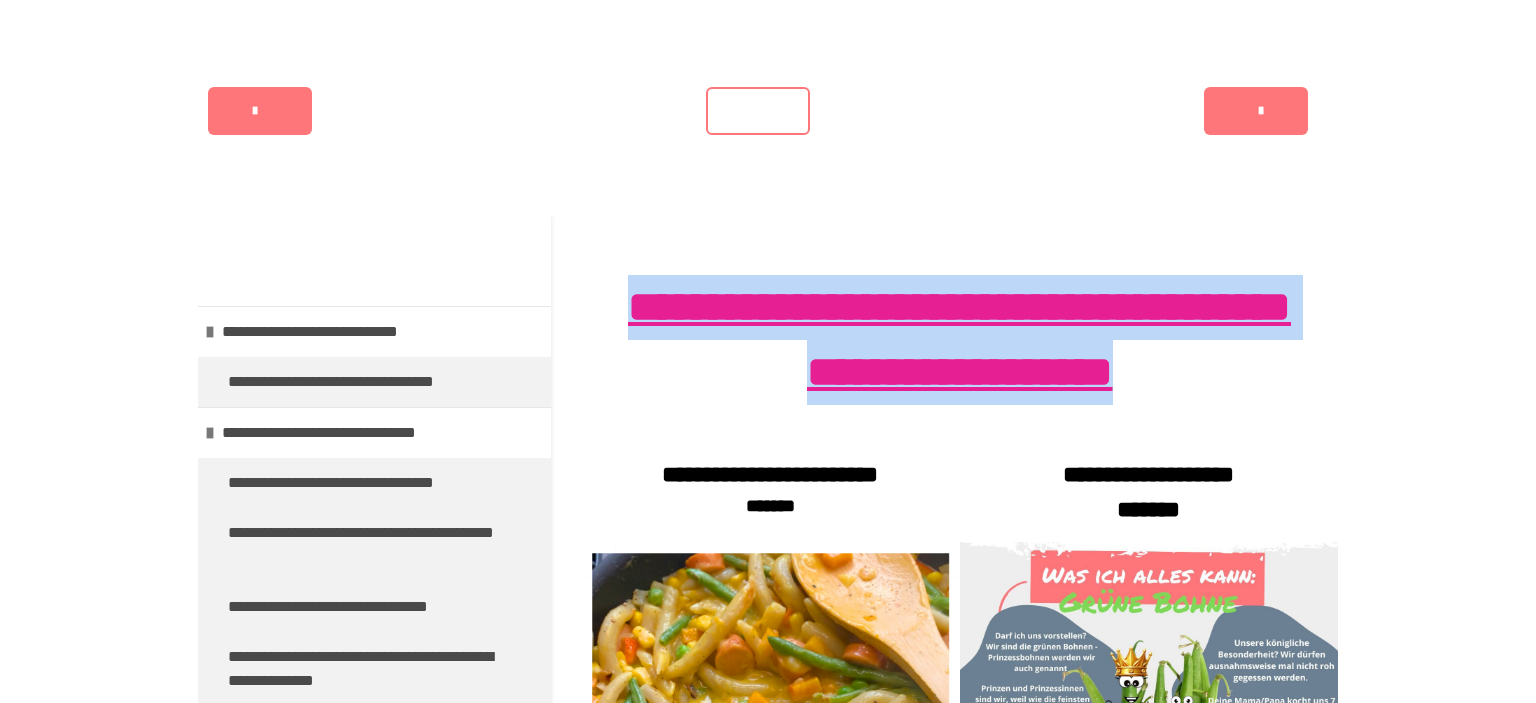 drag, startPoint x: 1174, startPoint y: 377, endPoint x: 612, endPoint y: 307, distance: 566.34265 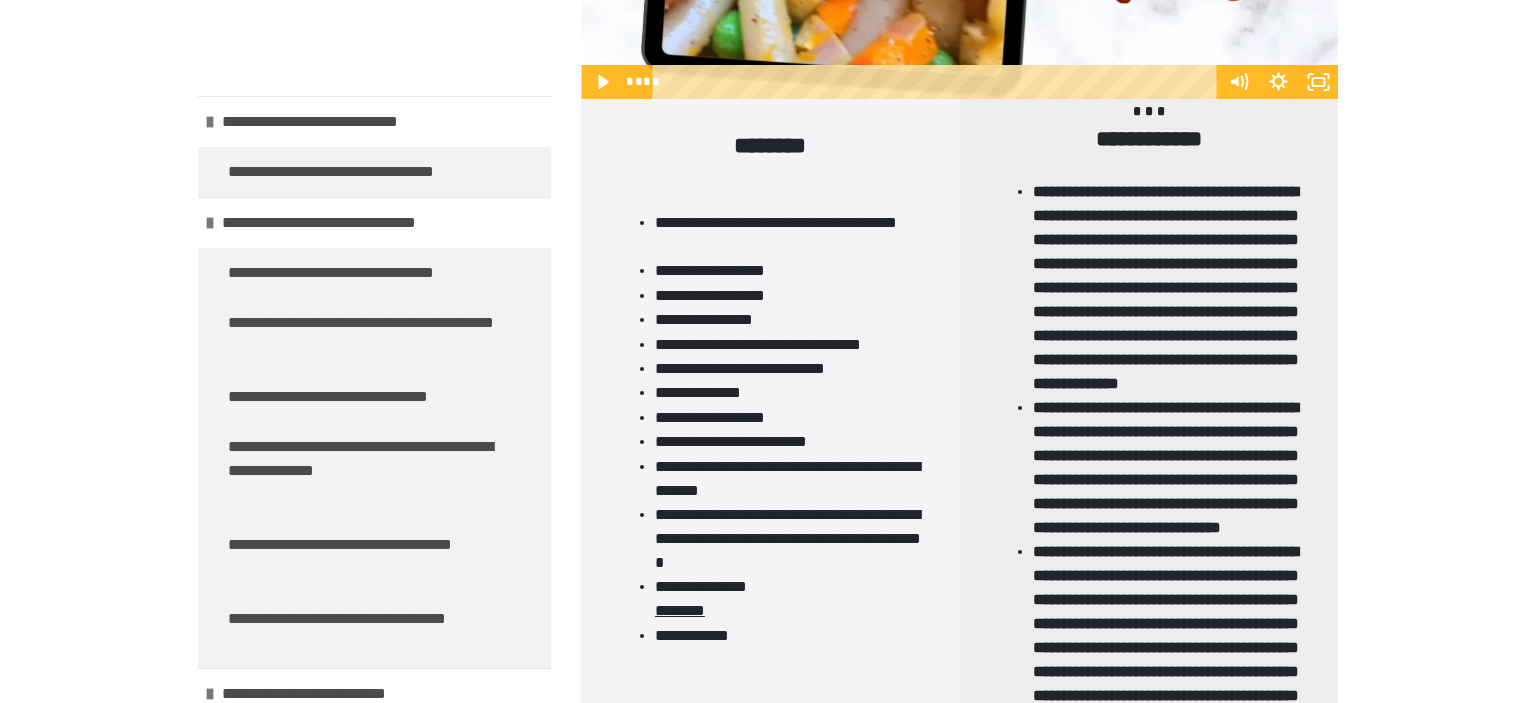 scroll, scrollTop: 1725, scrollLeft: 0, axis: vertical 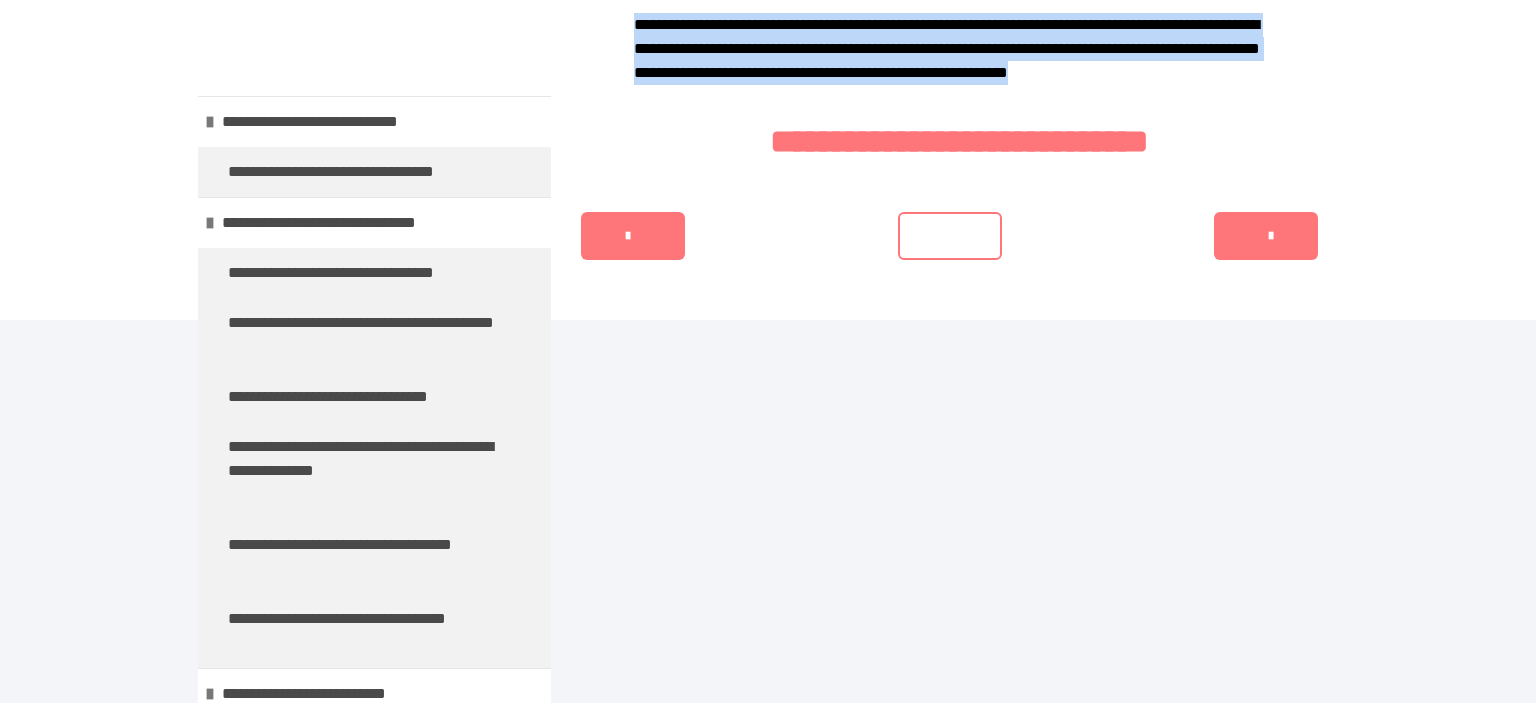 drag, startPoint x: 735, startPoint y: 140, endPoint x: 1162, endPoint y: 450, distance: 527.6637 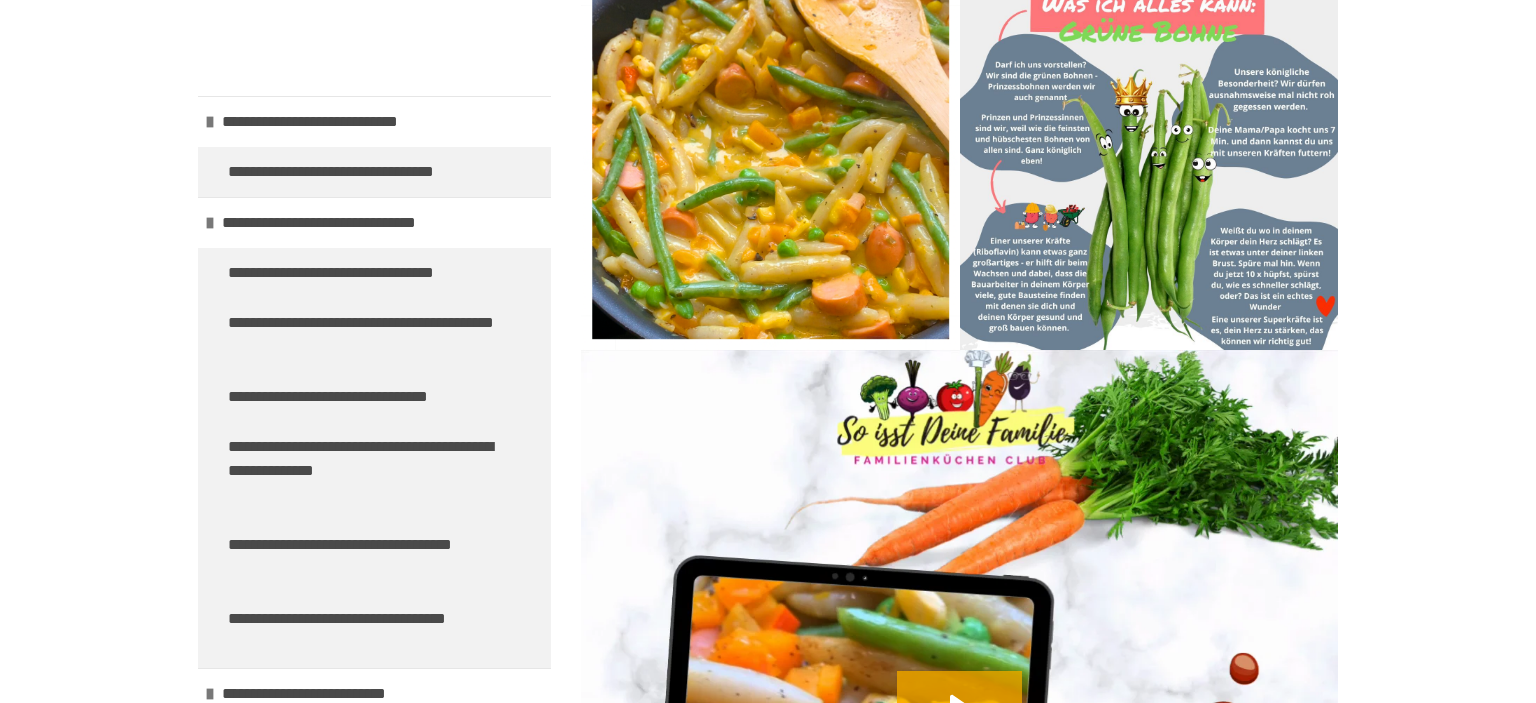 scroll, scrollTop: 3408, scrollLeft: 0, axis: vertical 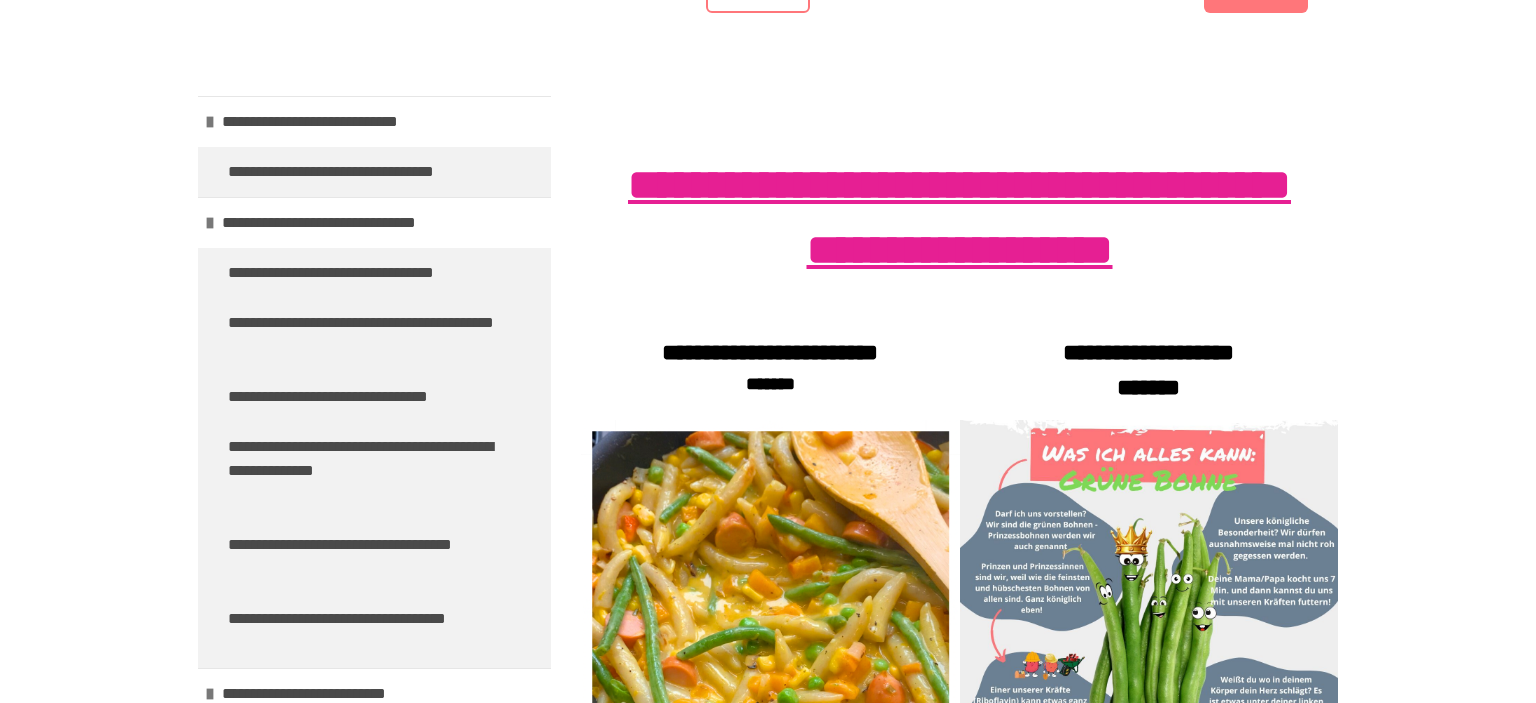 click on "**********" at bounding box center (768, 1646) 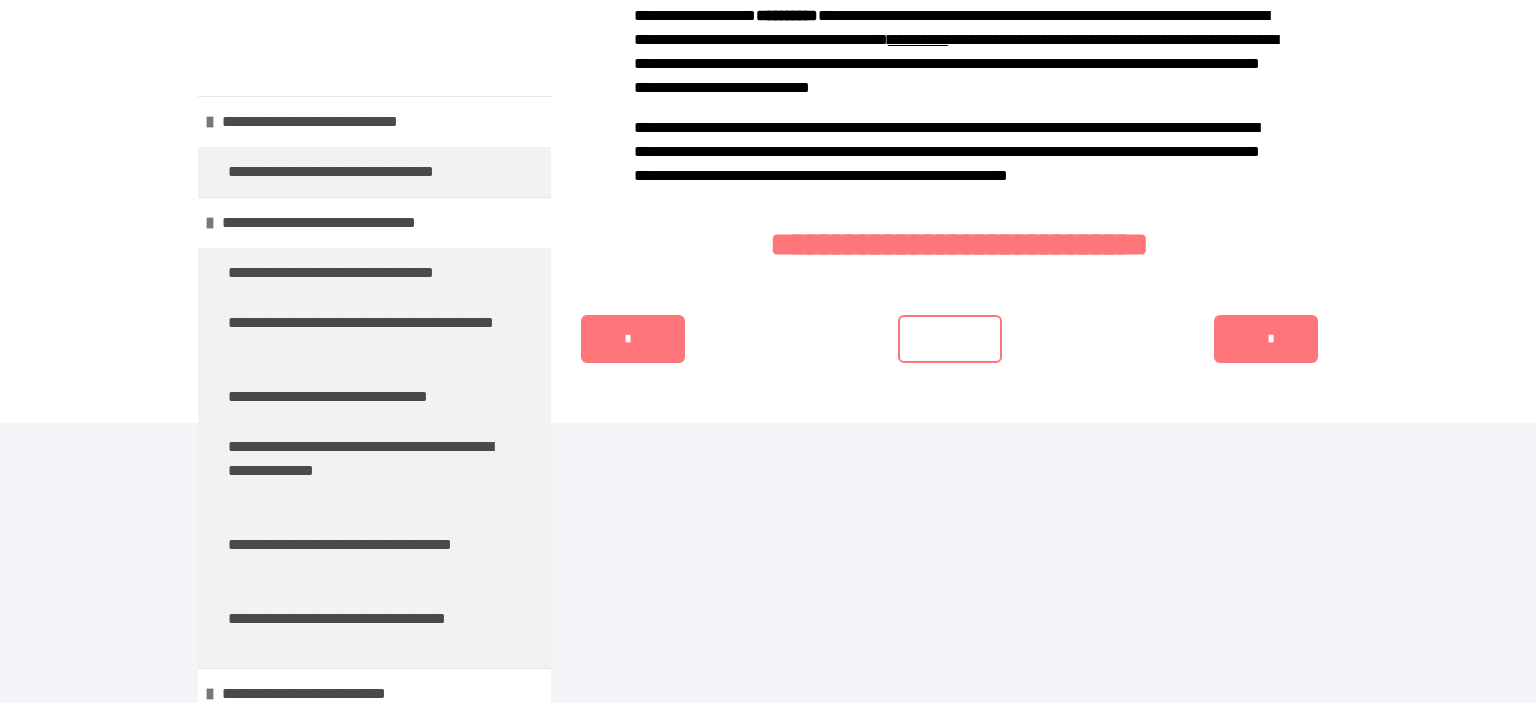 scroll, scrollTop: 3408, scrollLeft: 0, axis: vertical 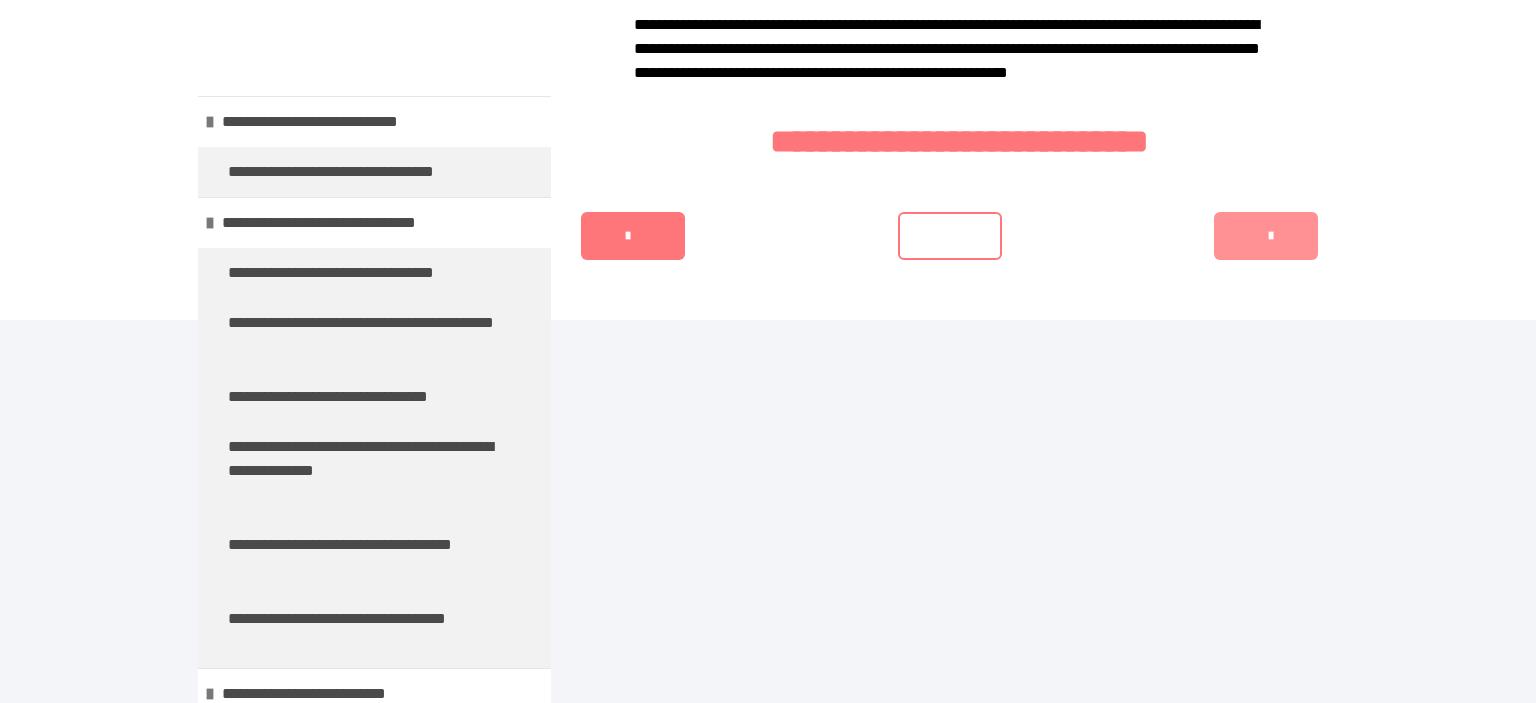 drag, startPoint x: 1257, startPoint y: 629, endPoint x: 1269, endPoint y: 626, distance: 12.369317 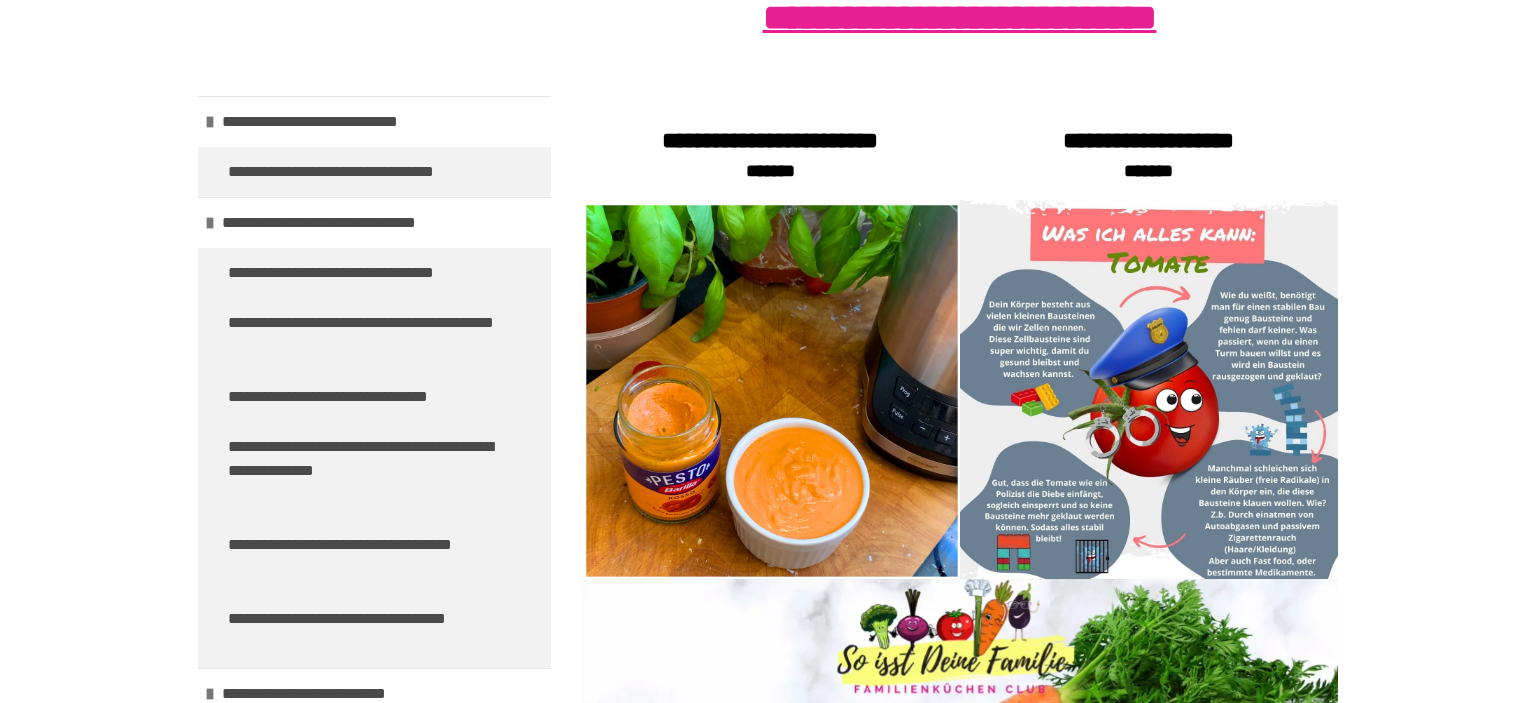 scroll, scrollTop: 381, scrollLeft: 0, axis: vertical 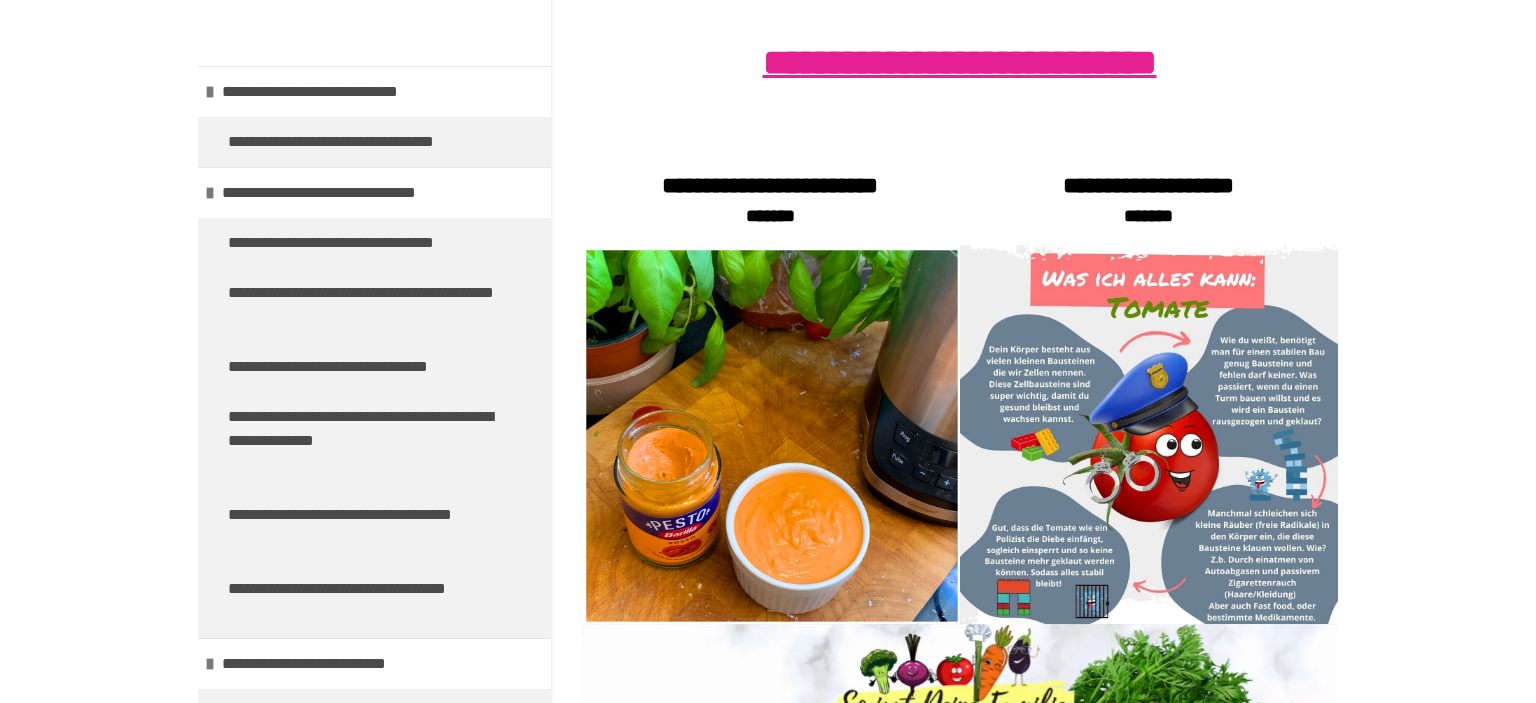 click on "**********" at bounding box center [959, 63] 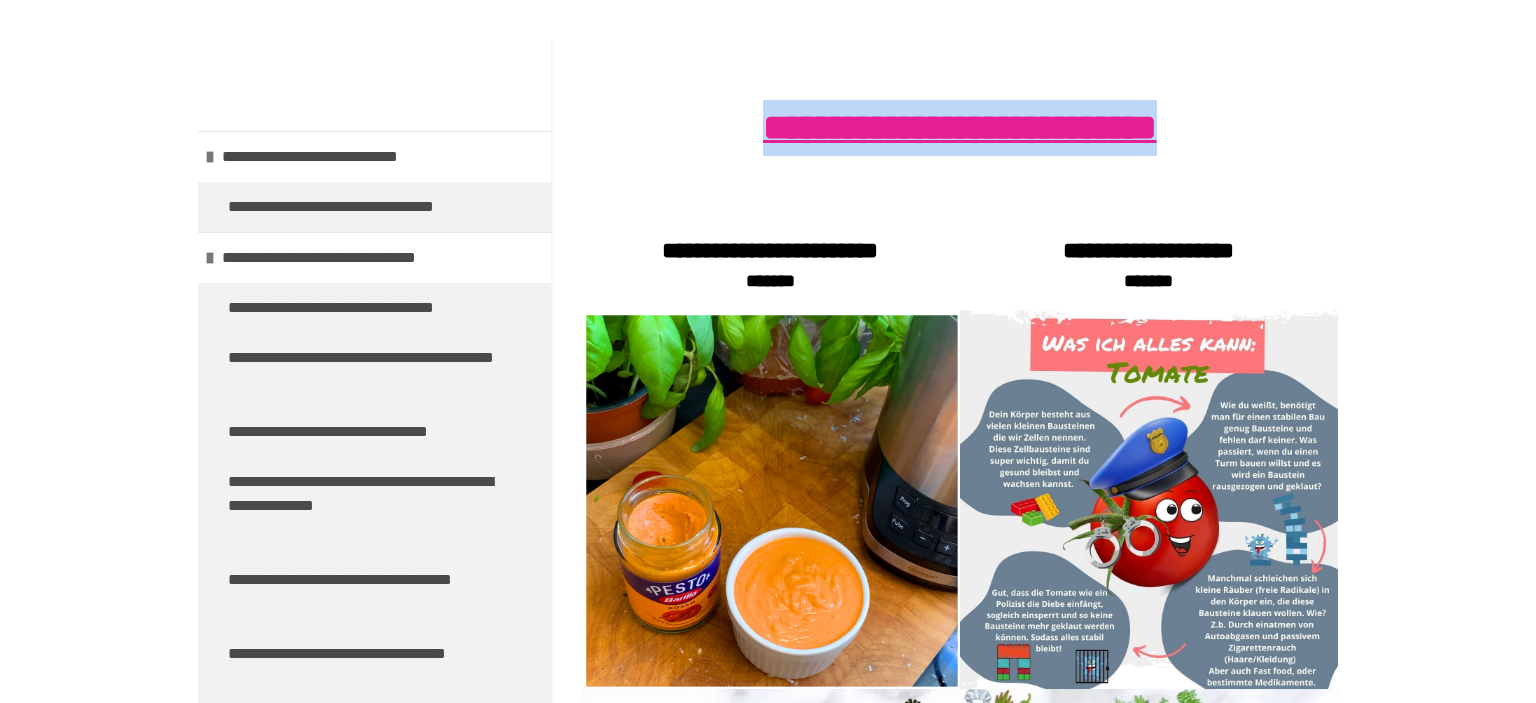 copy on "**********" 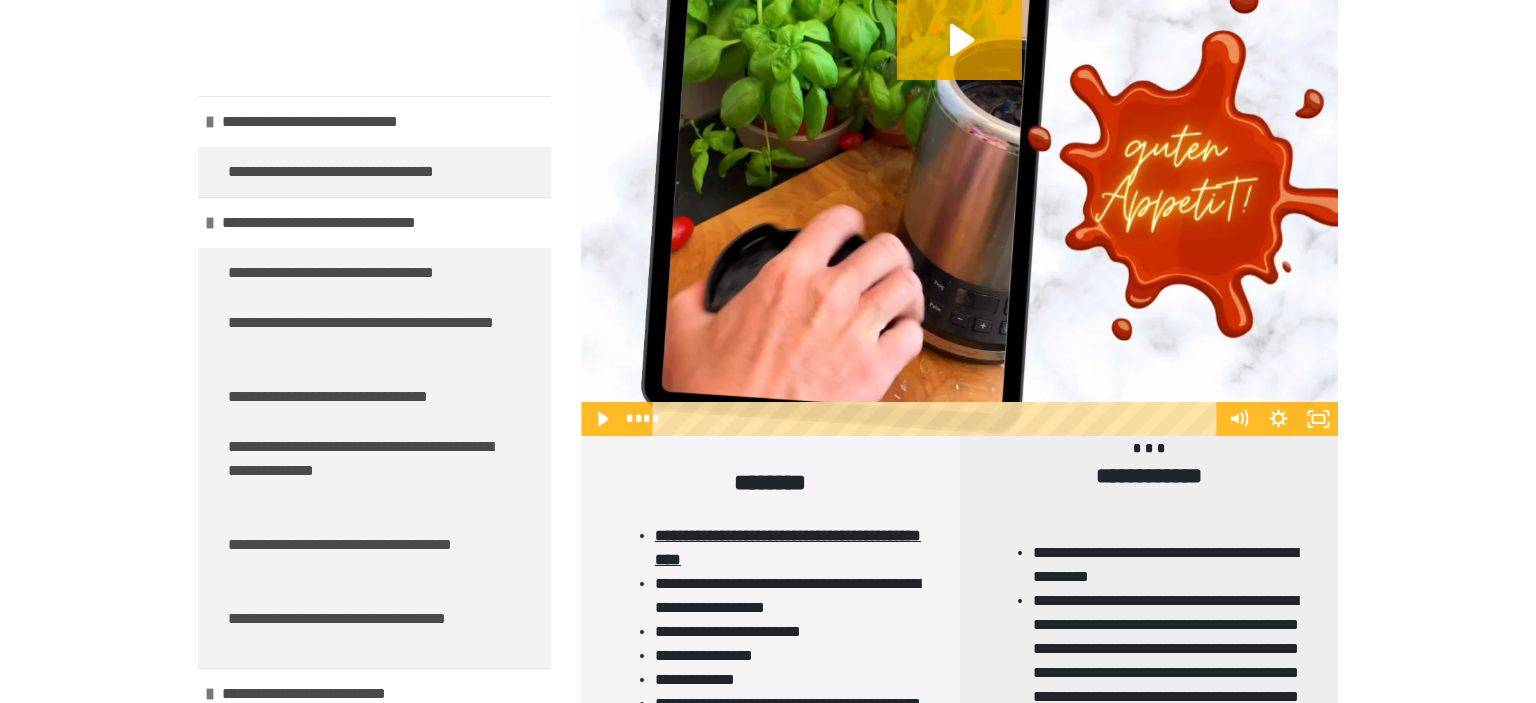 scroll, scrollTop: 1372, scrollLeft: 0, axis: vertical 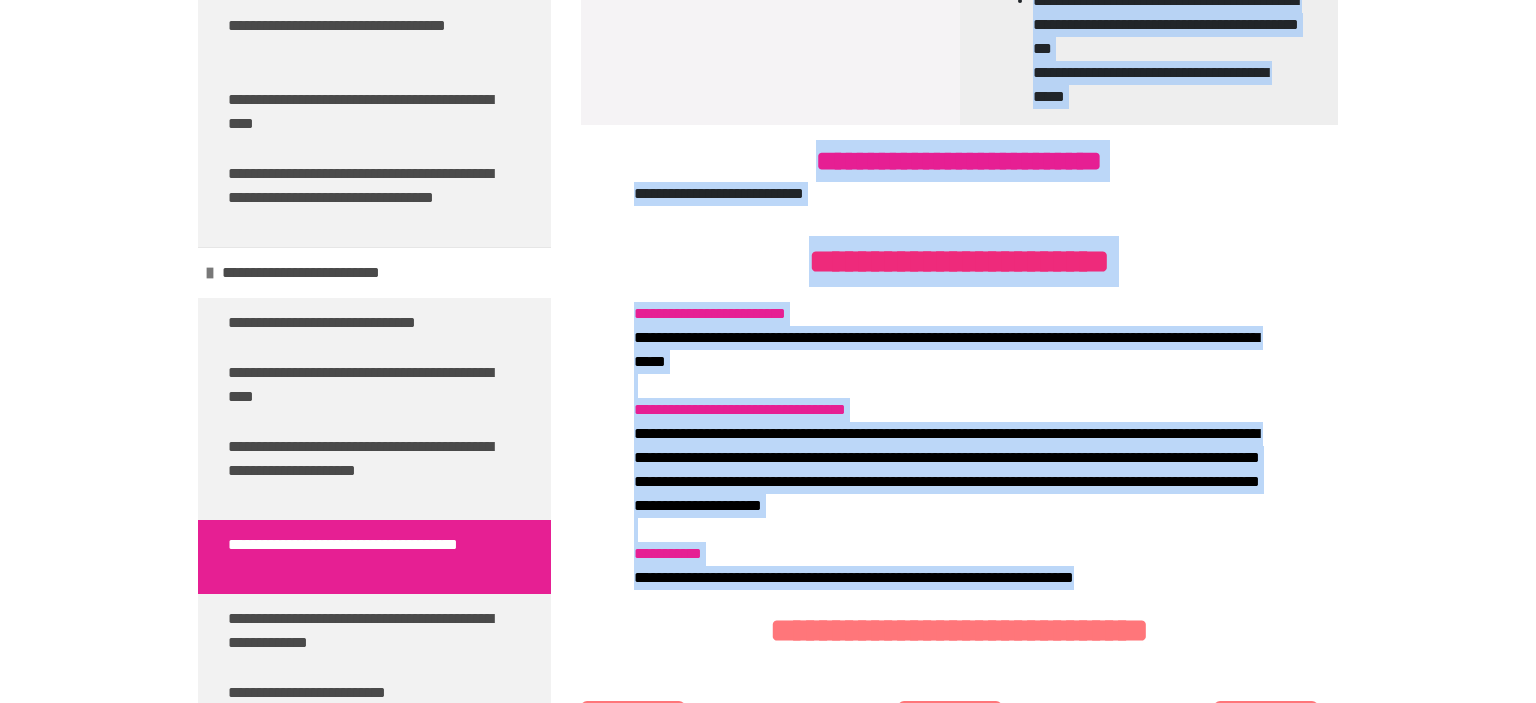 drag, startPoint x: 732, startPoint y: 439, endPoint x: 1231, endPoint y: 579, distance: 518.26733 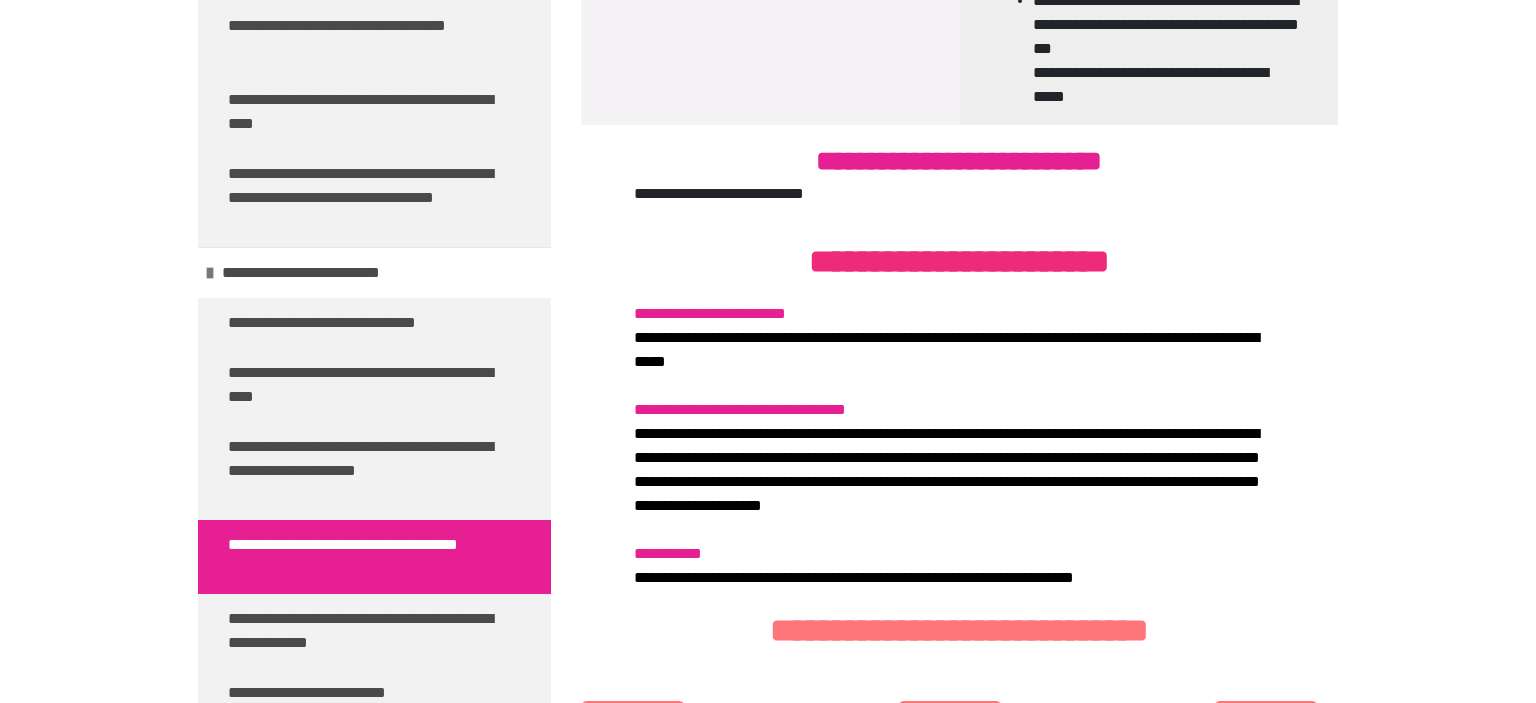 click on "**********" at bounding box center (768, -1533) 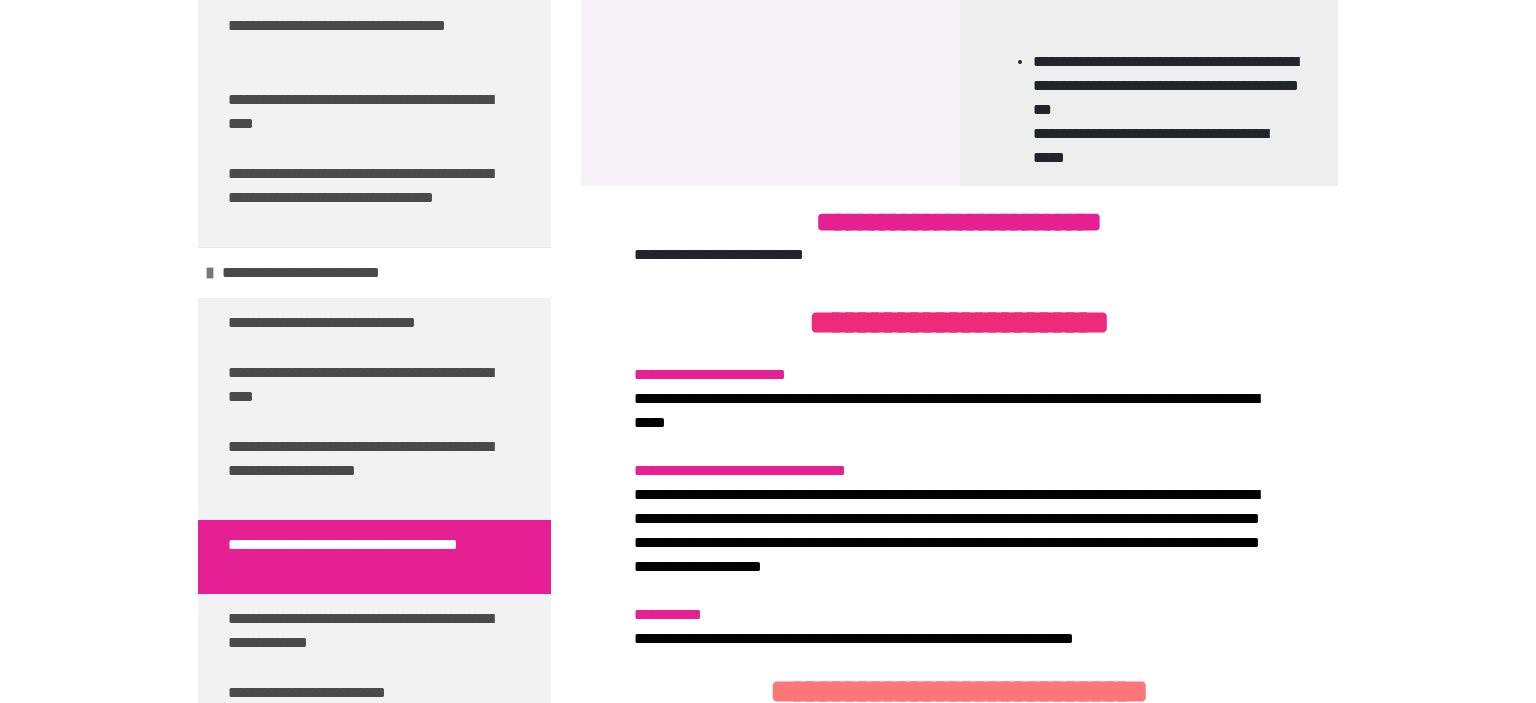 scroll, scrollTop: 3860, scrollLeft: 0, axis: vertical 